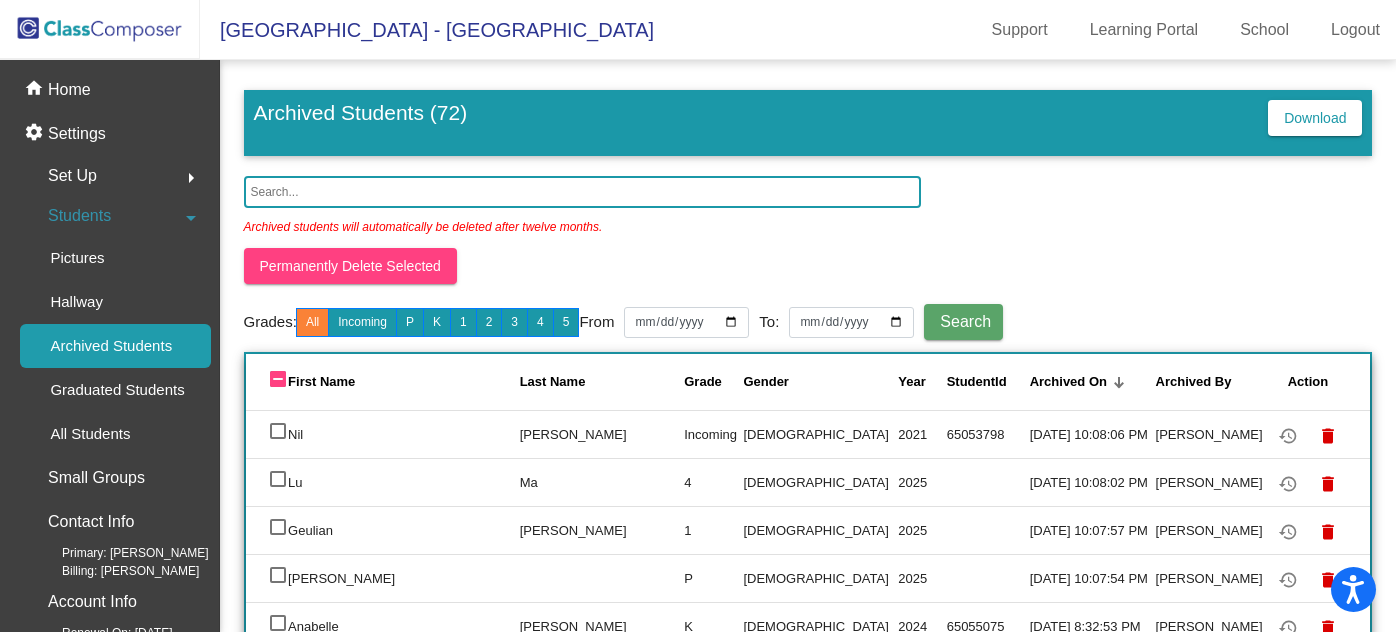 scroll, scrollTop: 0, scrollLeft: 0, axis: both 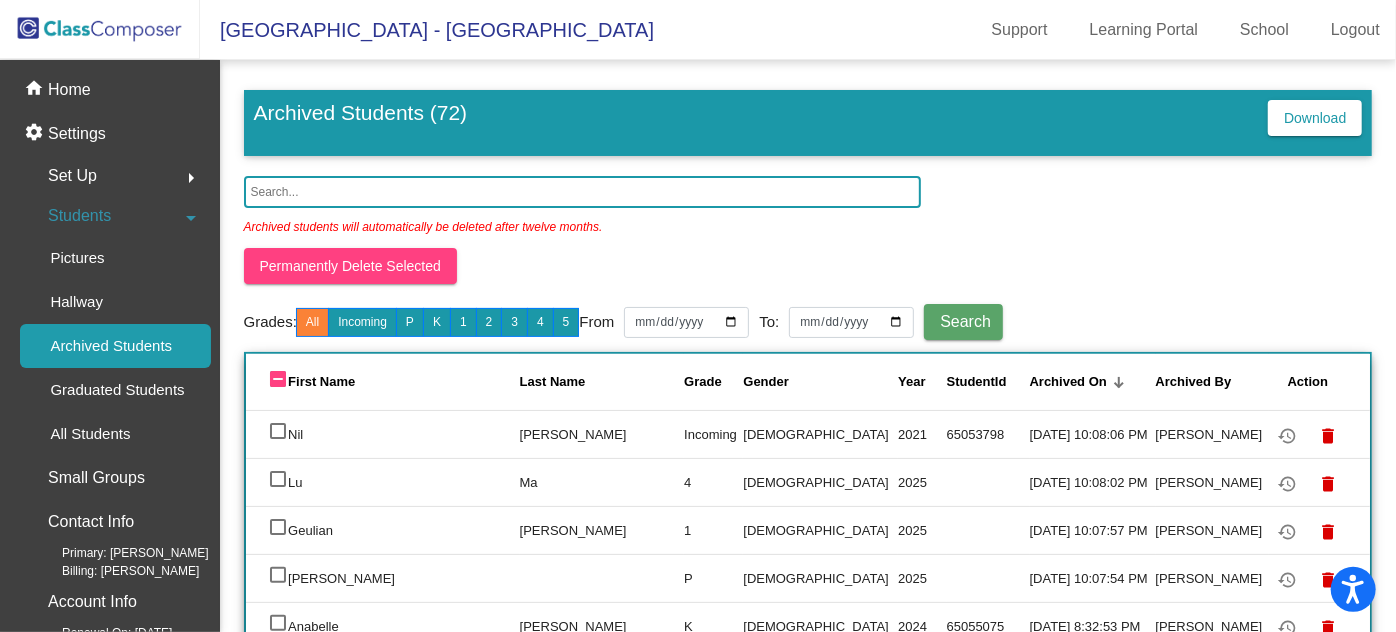 click 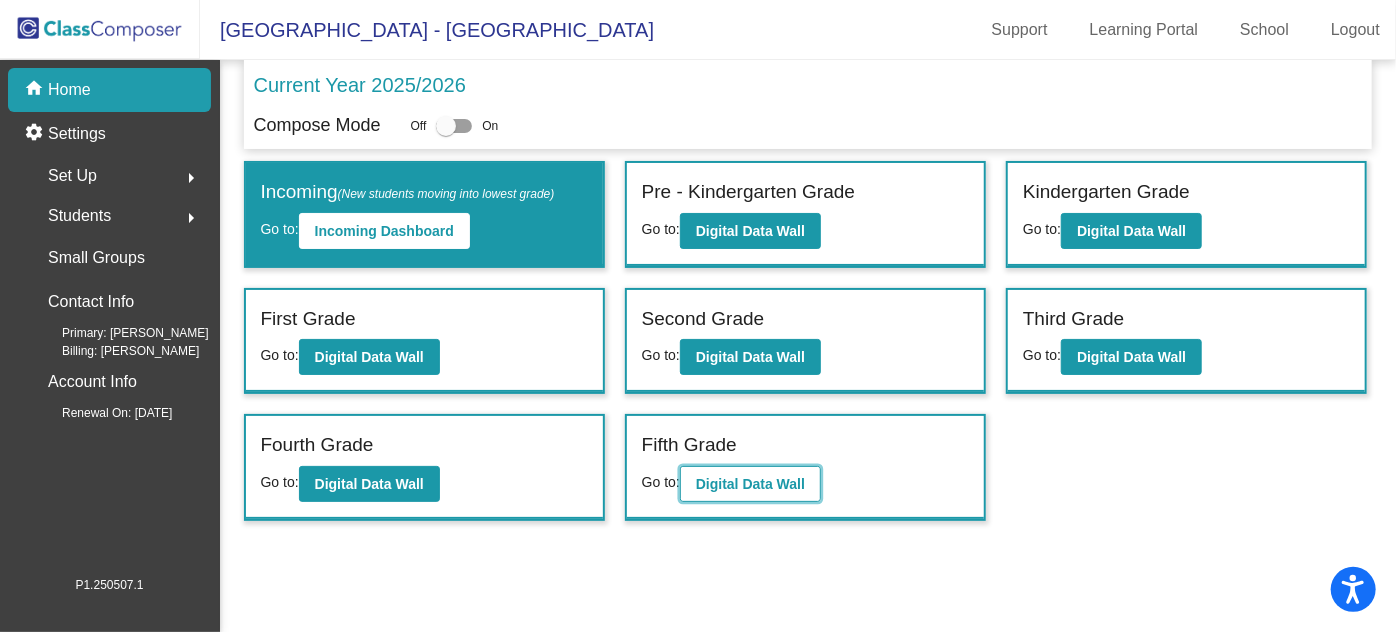 click on "Digital Data Wall" 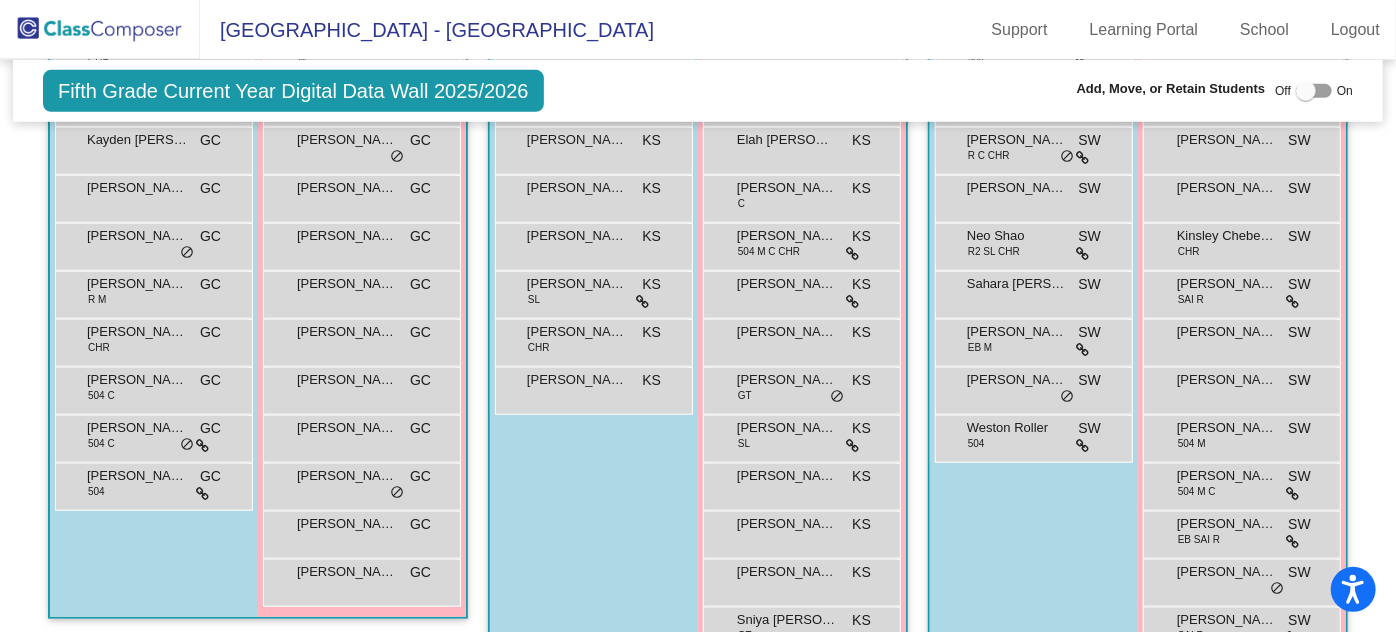 scroll, scrollTop: 818, scrollLeft: 0, axis: vertical 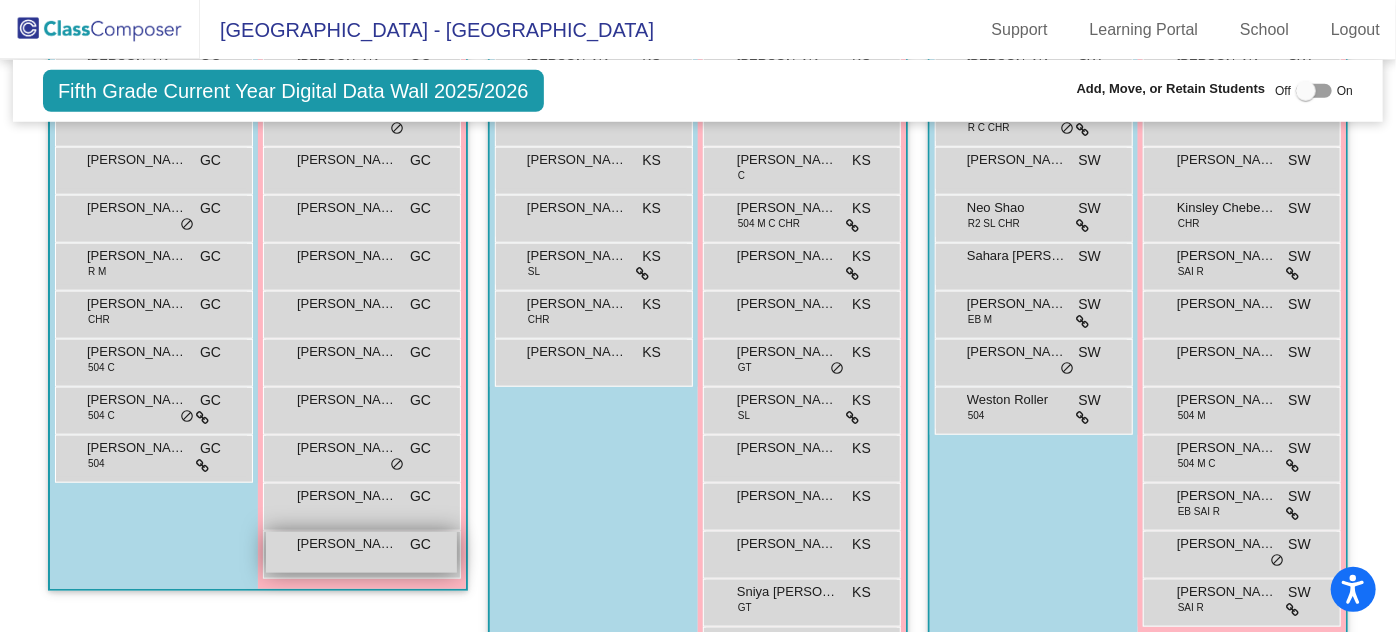 click on "[PERSON_NAME] GC lock do_not_disturb_alt" at bounding box center [361, 552] 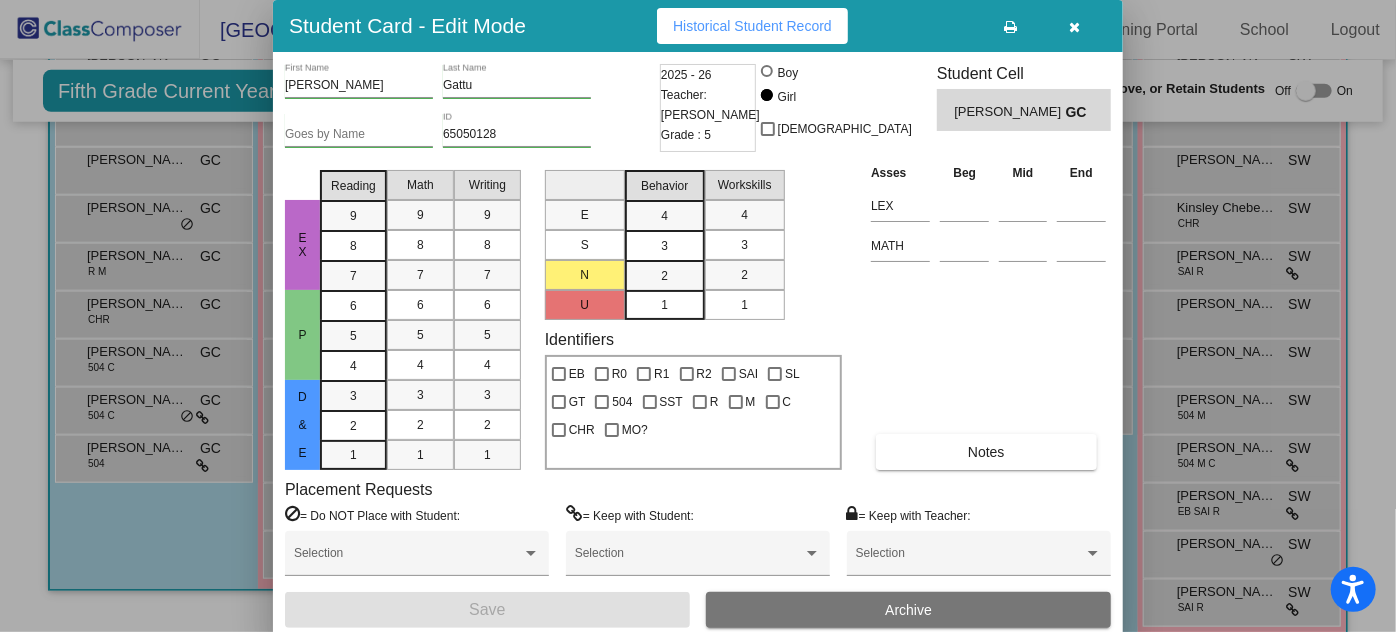 click at bounding box center [1011, 27] 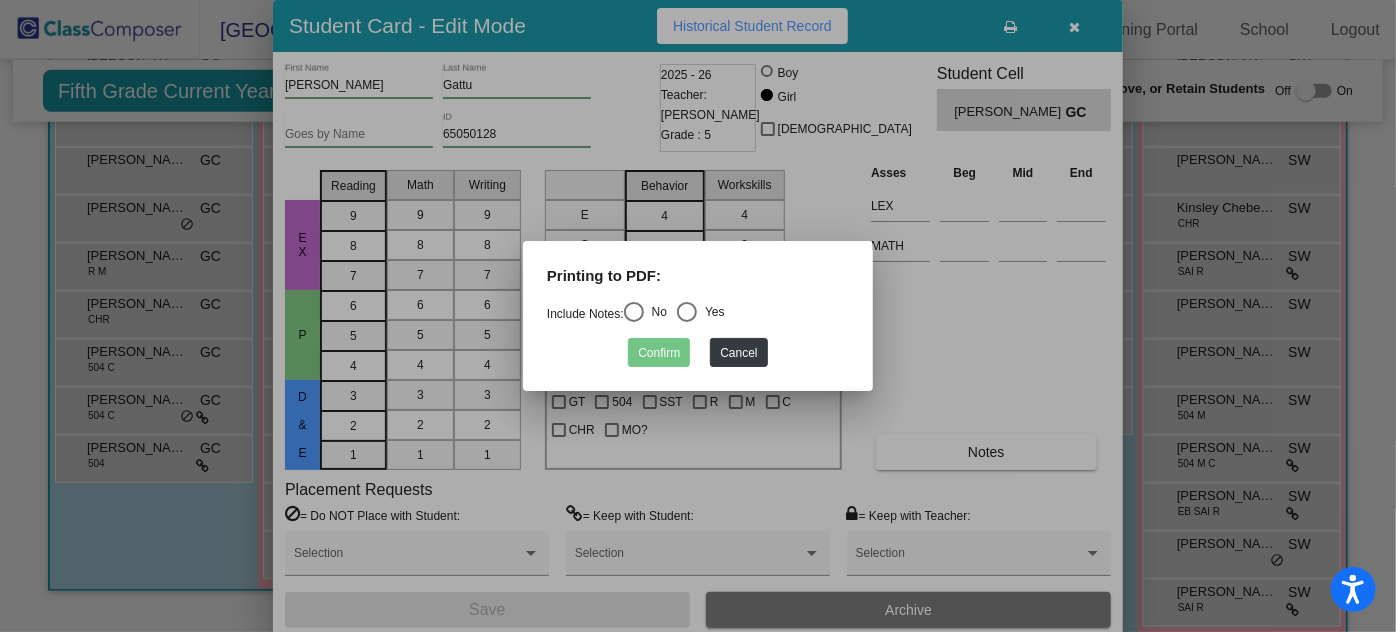 click at bounding box center [634, 312] 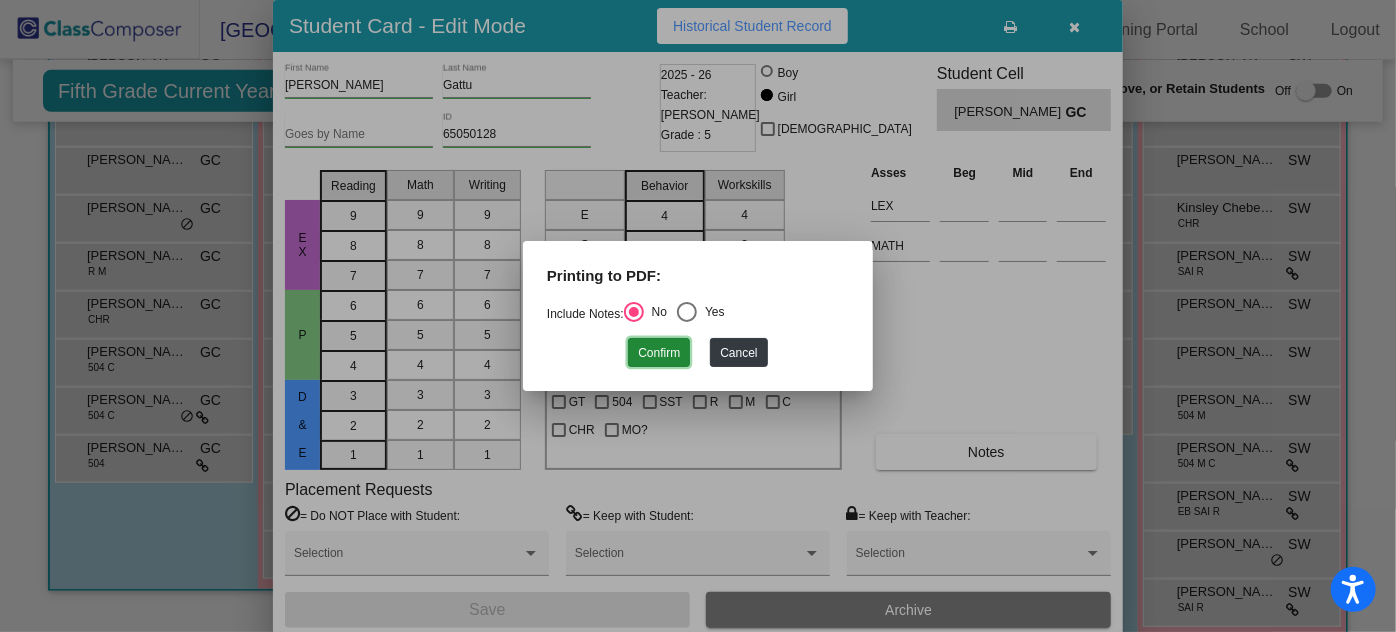 click on "Confirm" at bounding box center (659, 352) 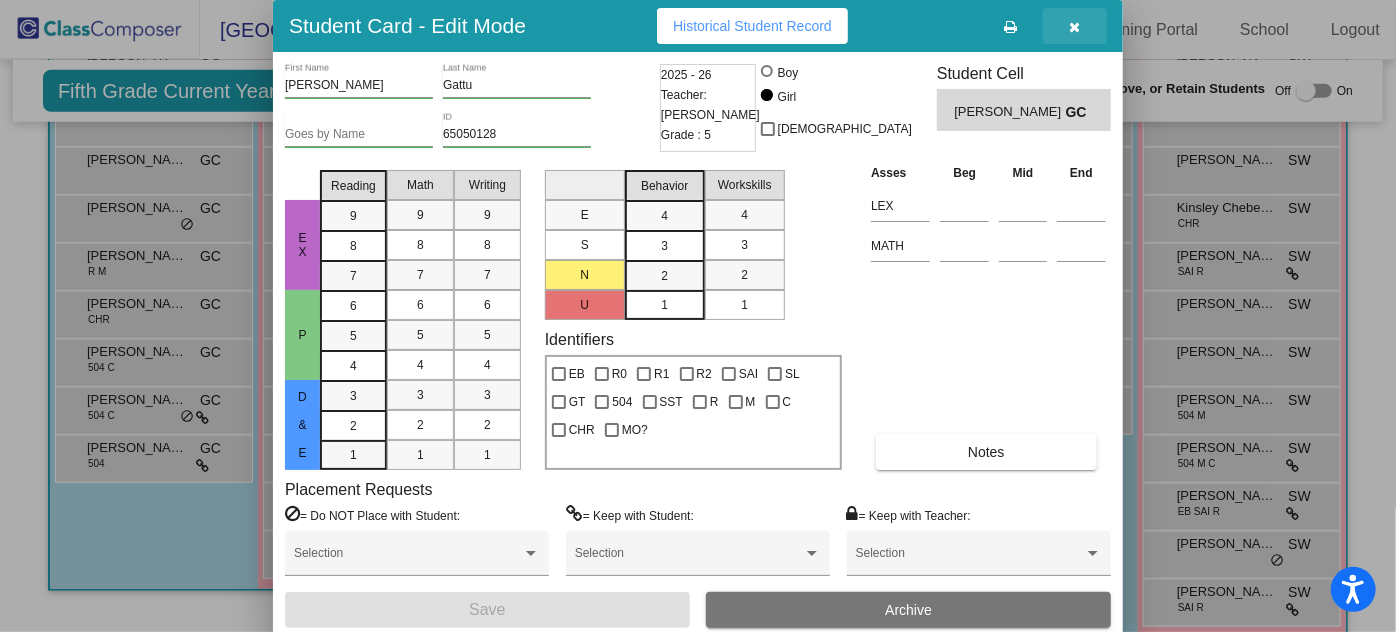 click at bounding box center [1075, 27] 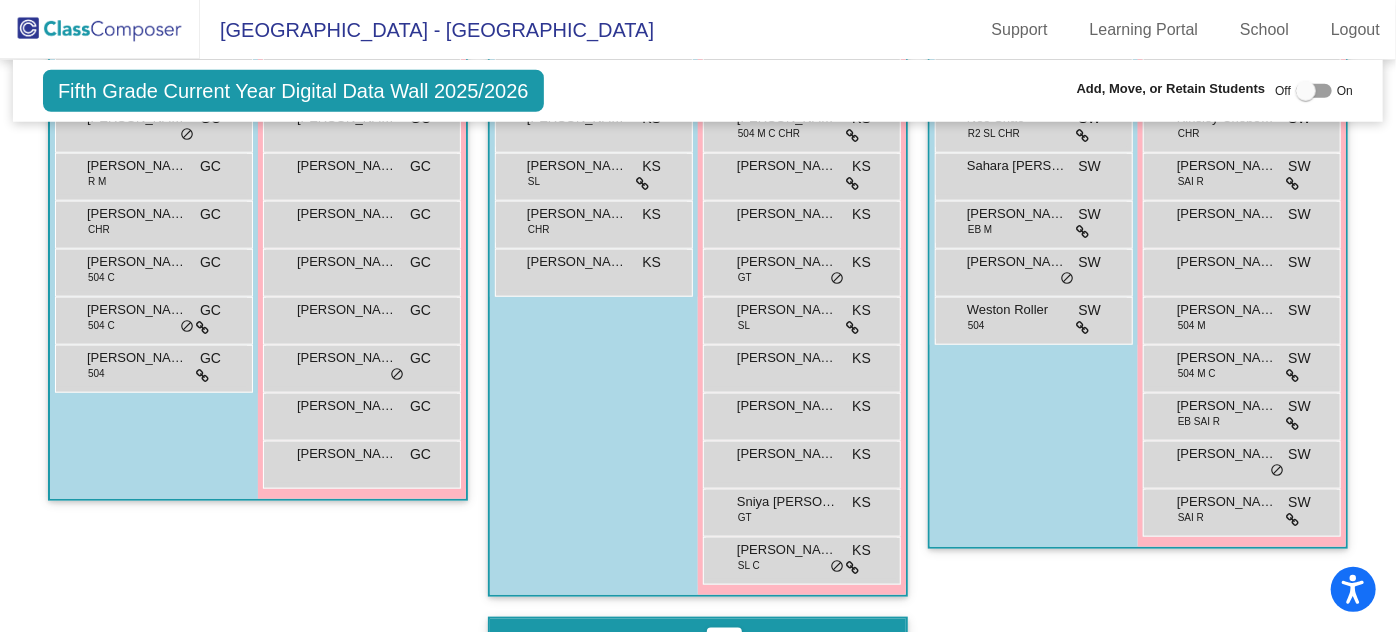 scroll, scrollTop: 909, scrollLeft: 0, axis: vertical 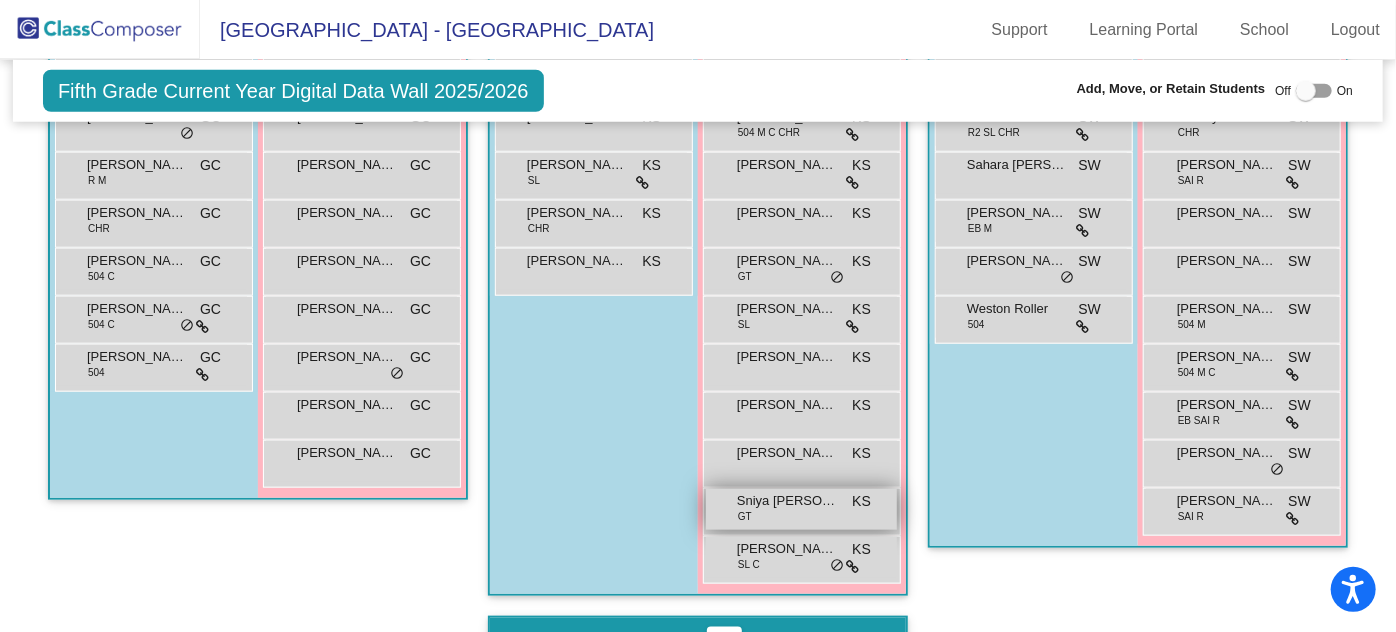 click on "Sniya [PERSON_NAME] KS lock do_not_disturb_alt" at bounding box center [801, 509] 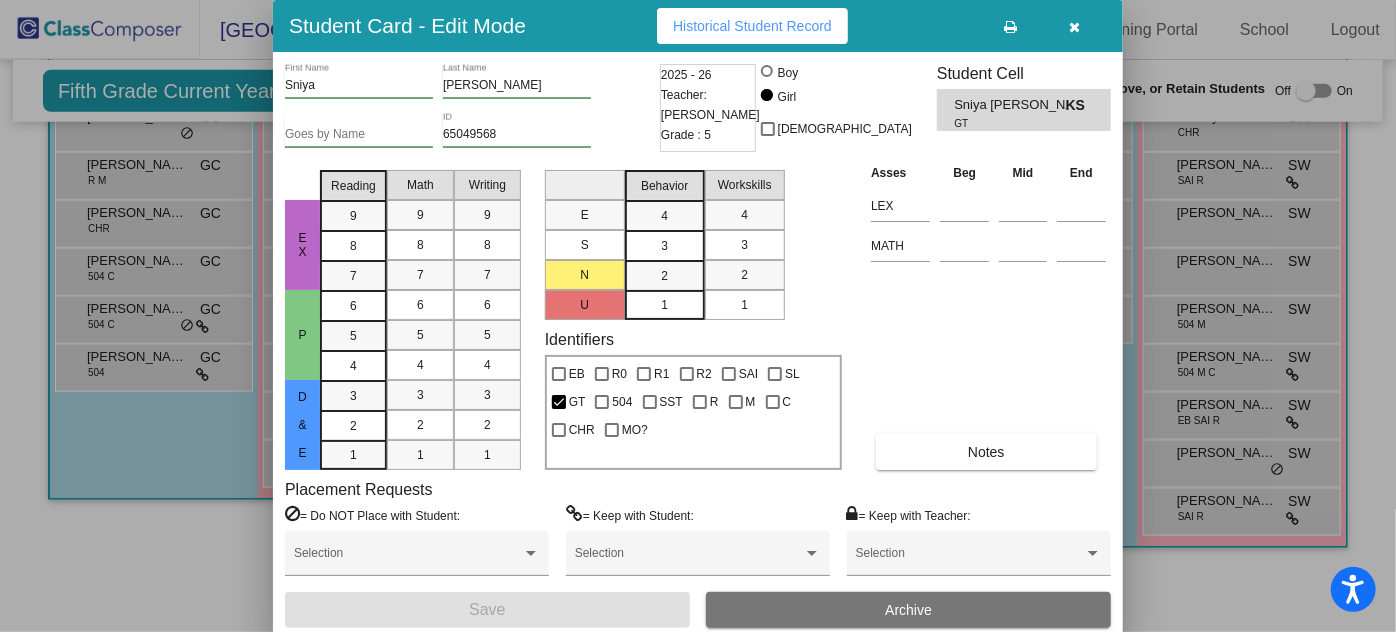 click at bounding box center [1011, 27] 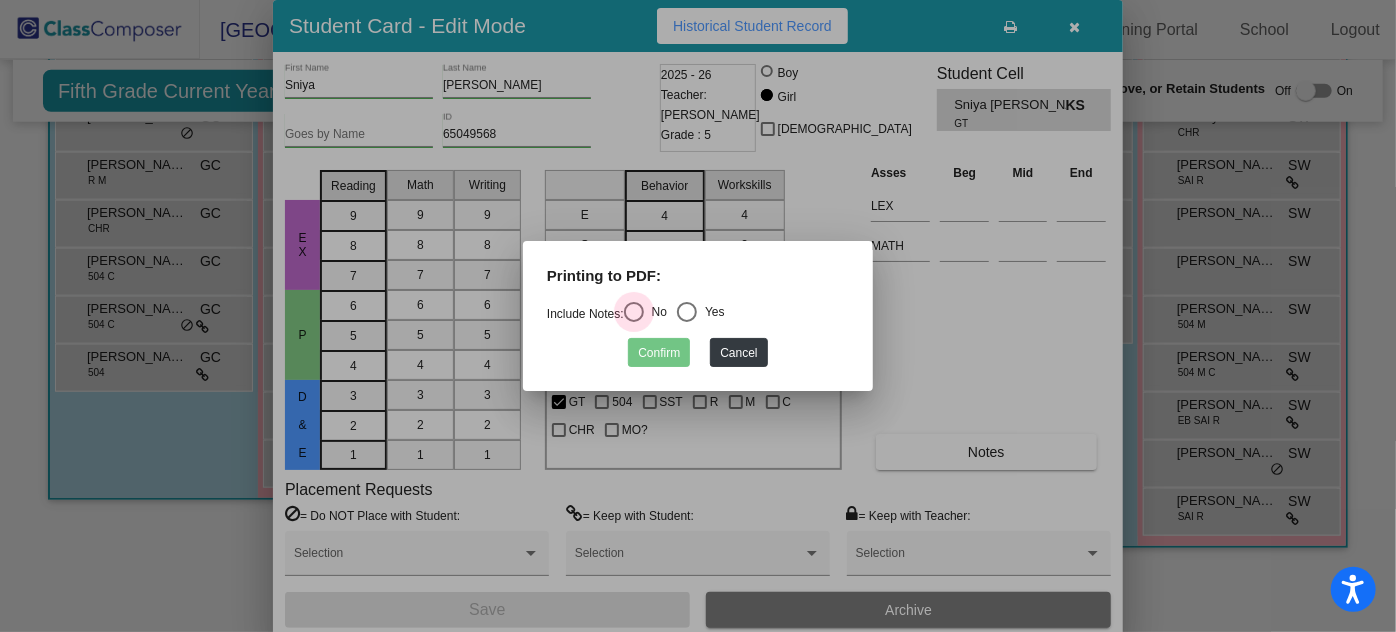click at bounding box center (634, 312) 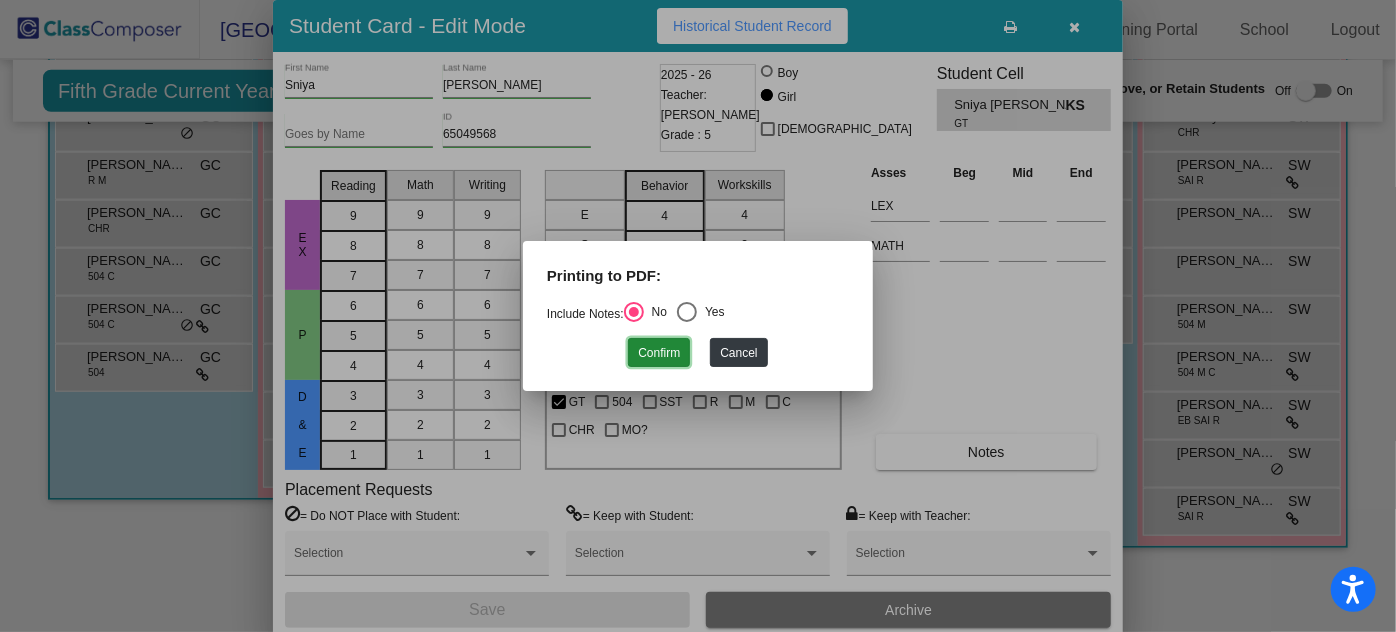 click on "Confirm" at bounding box center [659, 352] 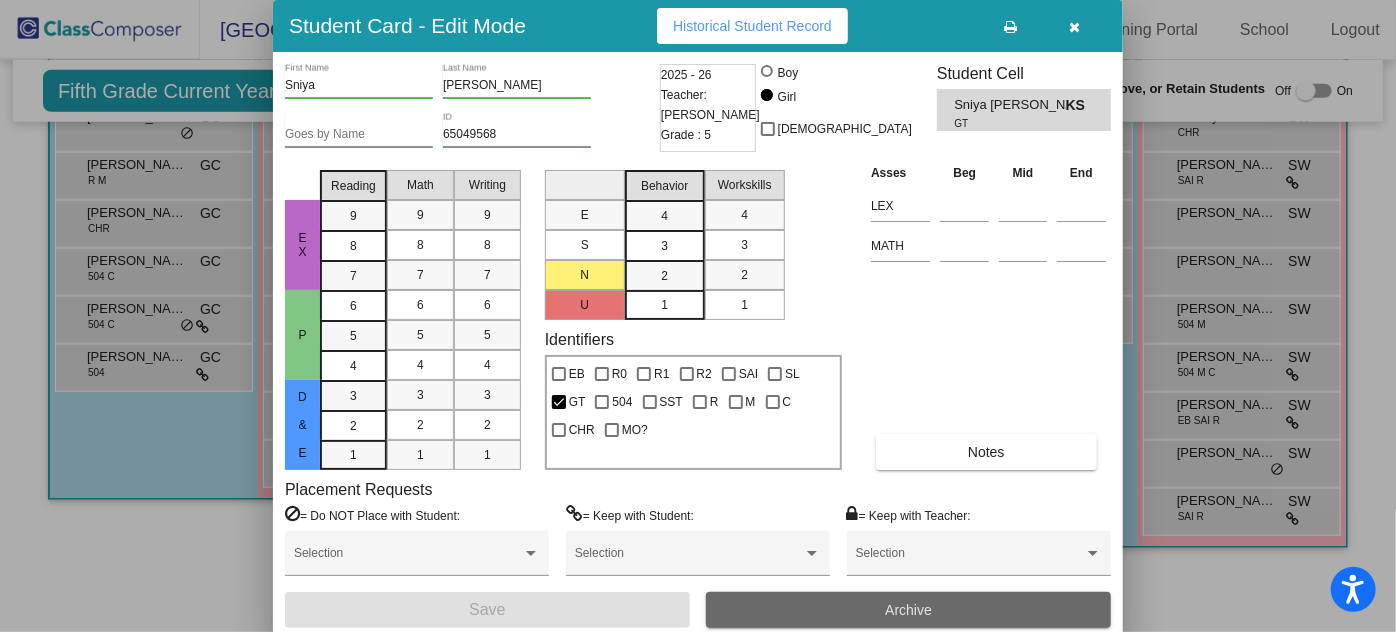 click on "Archive" at bounding box center (908, 610) 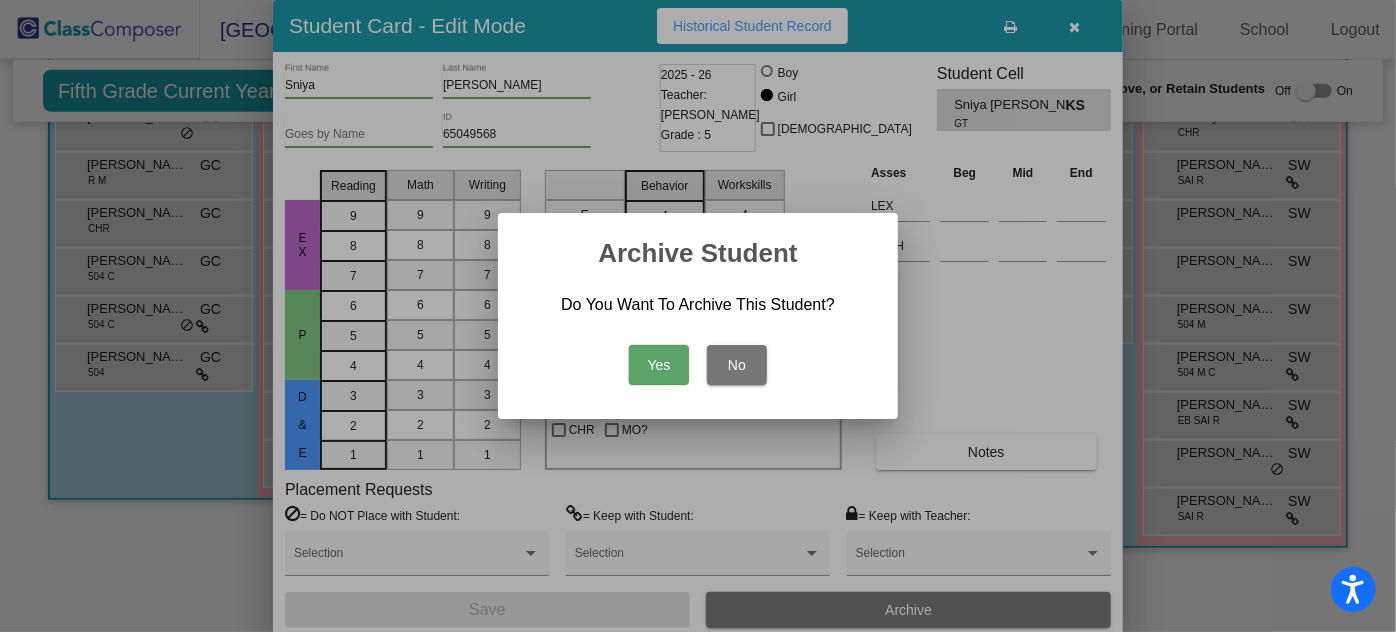 click on "Yes" at bounding box center (659, 365) 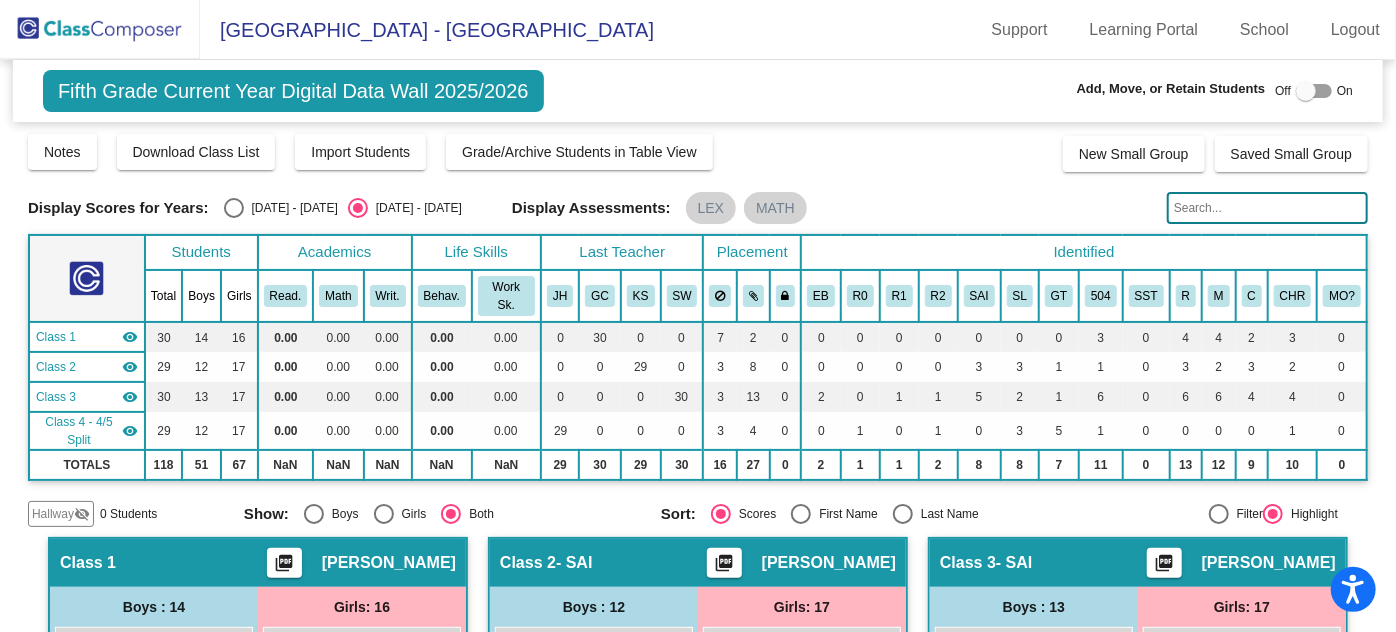 scroll, scrollTop: 0, scrollLeft: 0, axis: both 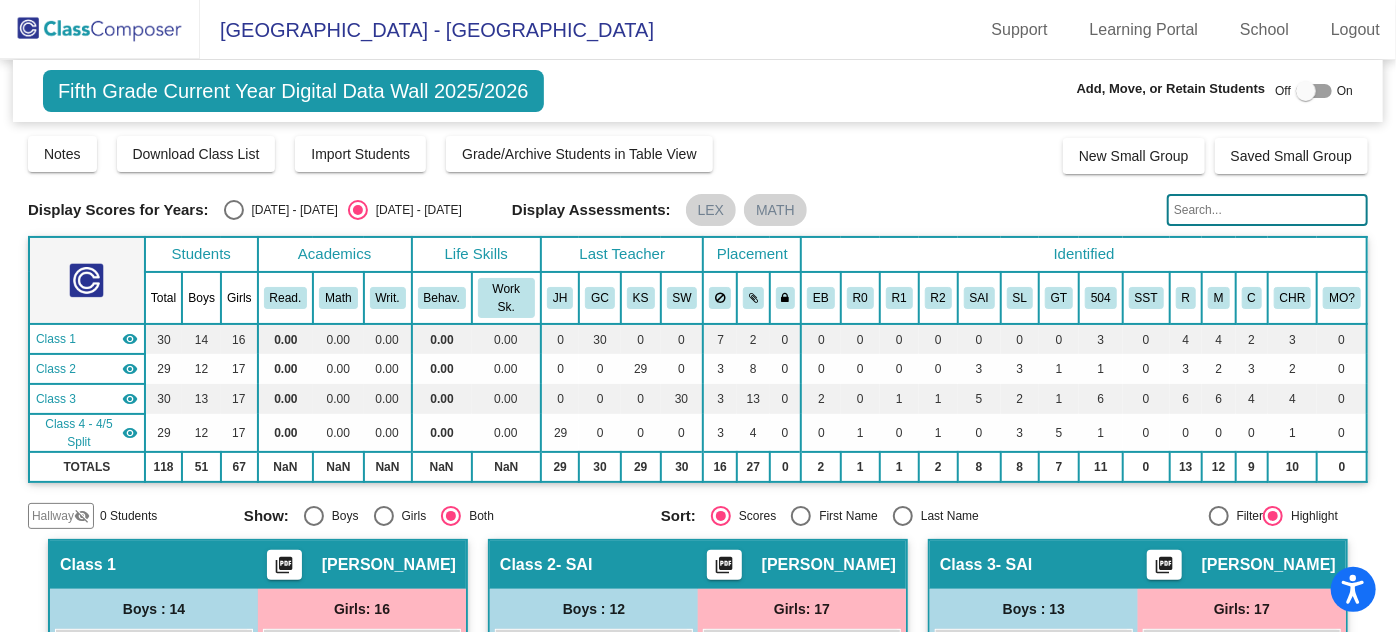 click 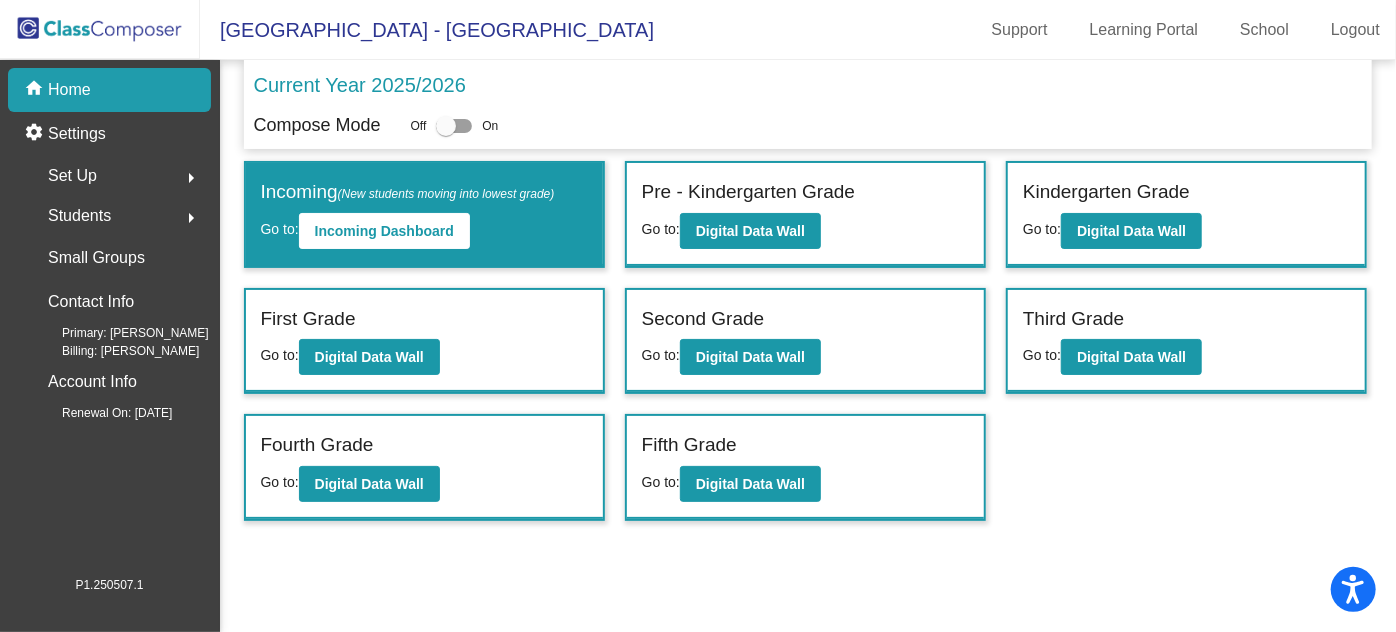 click on "Students" 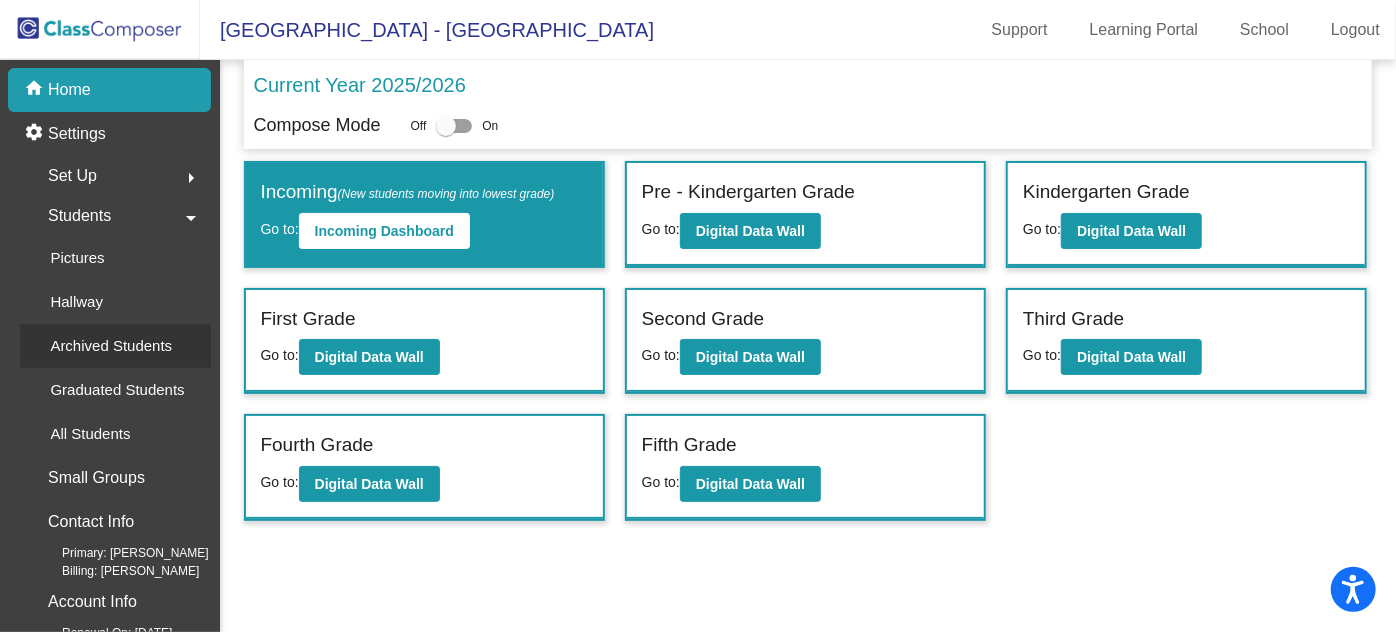 click on "Archived Students" 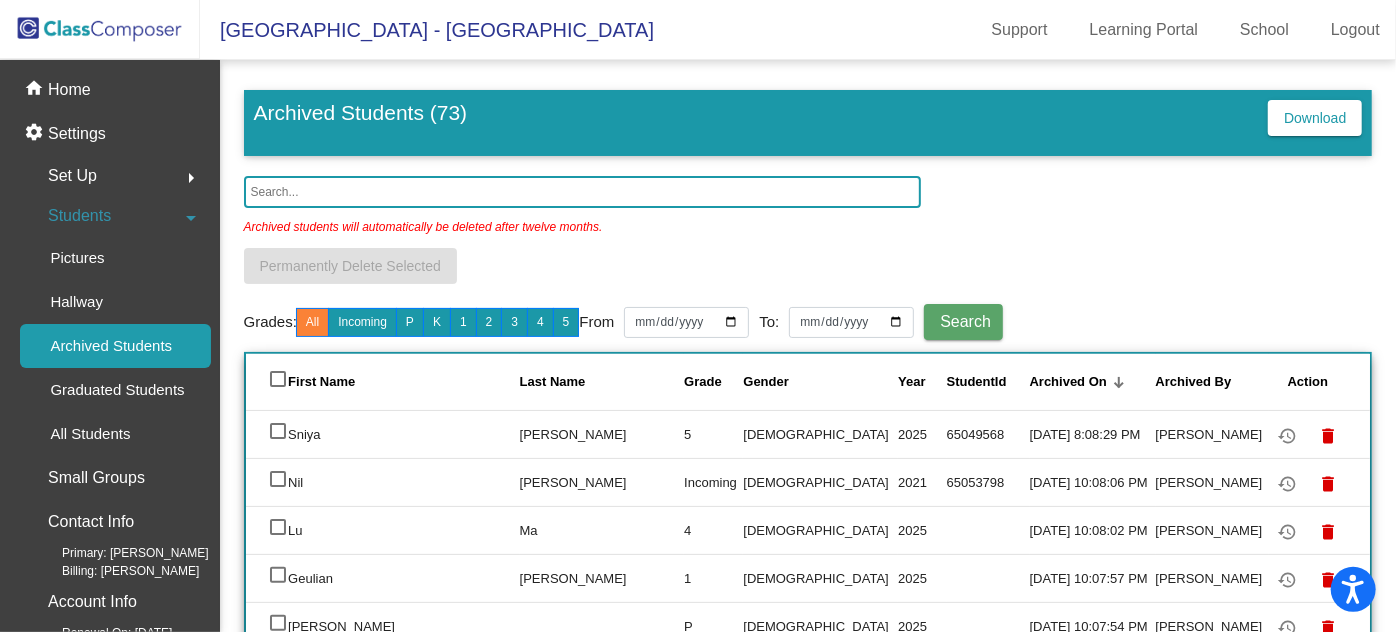 click on "[PERSON_NAME]" 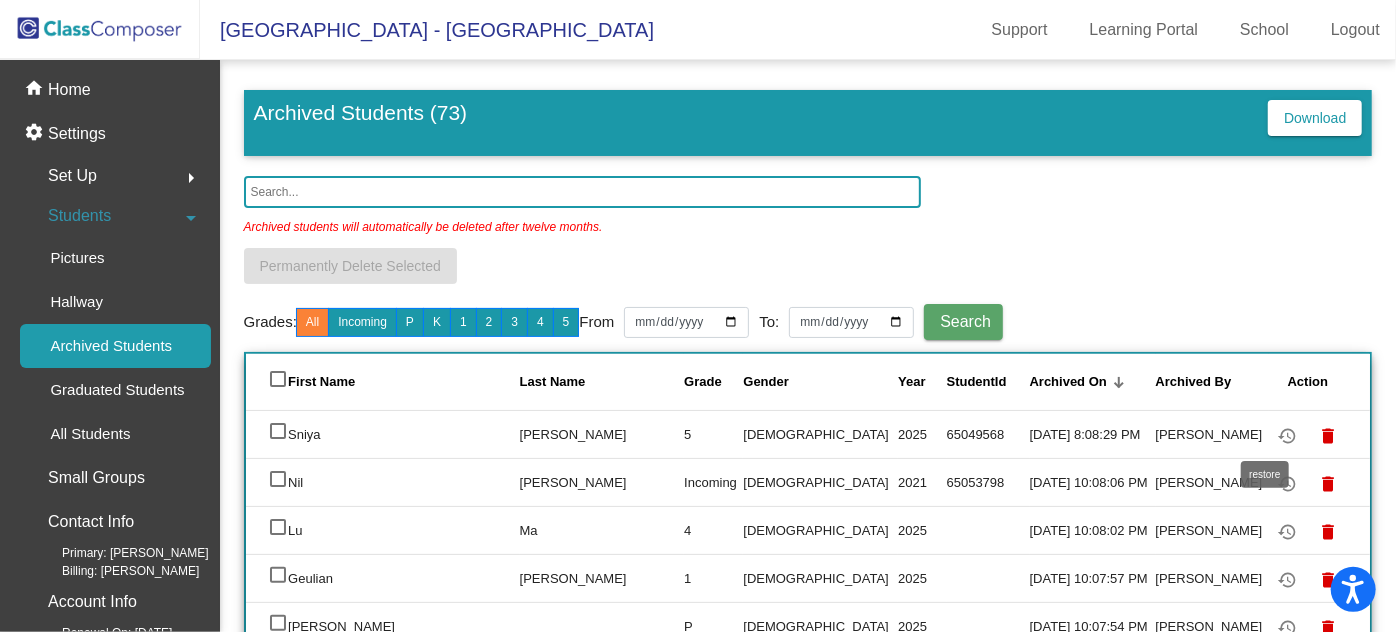 click on "restore" 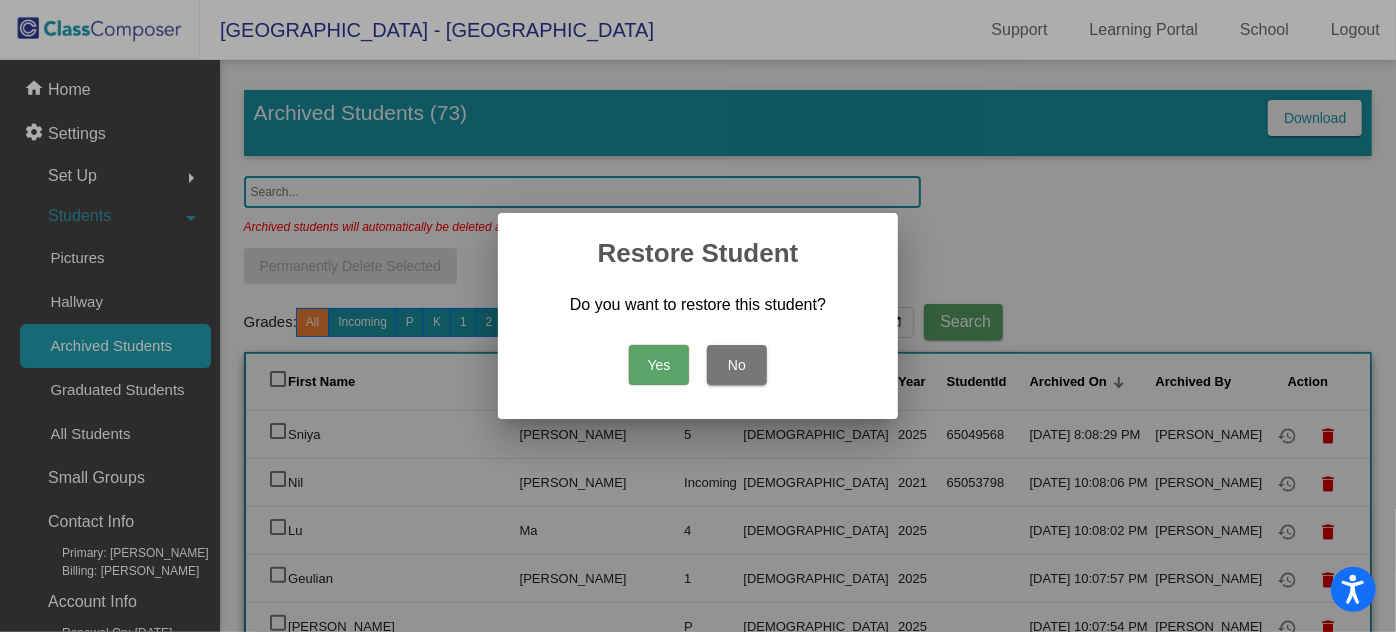 click on "Yes" at bounding box center [659, 365] 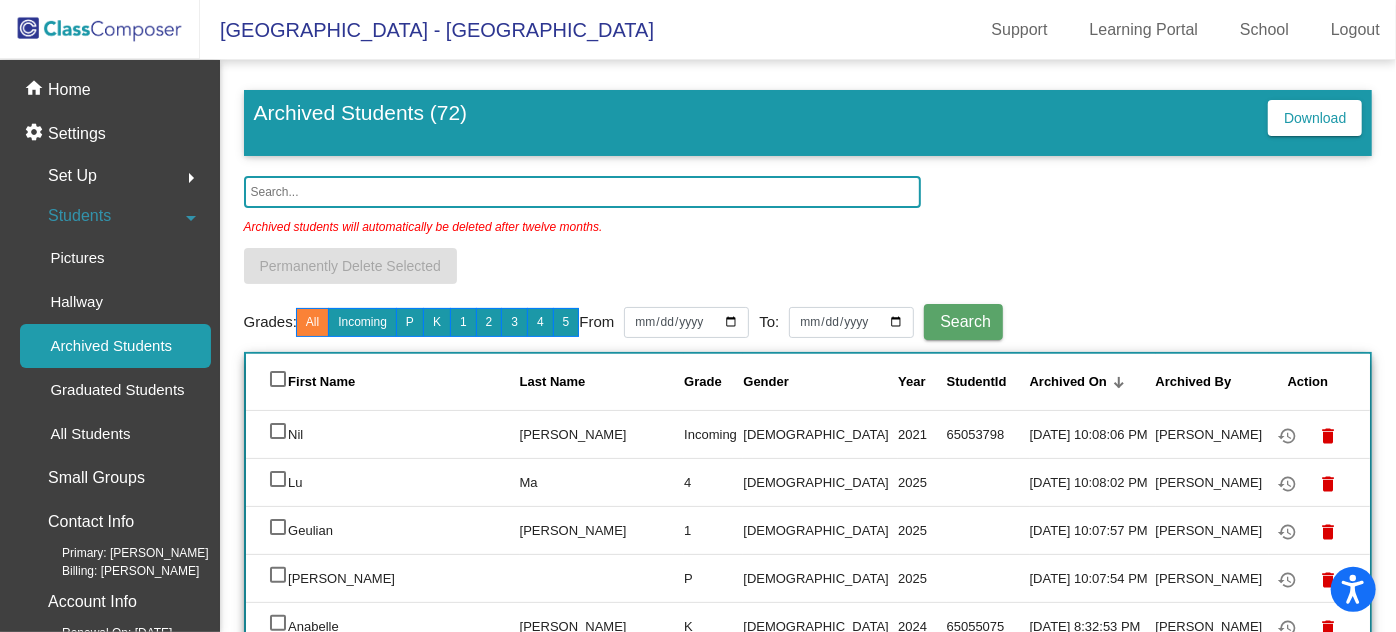 click 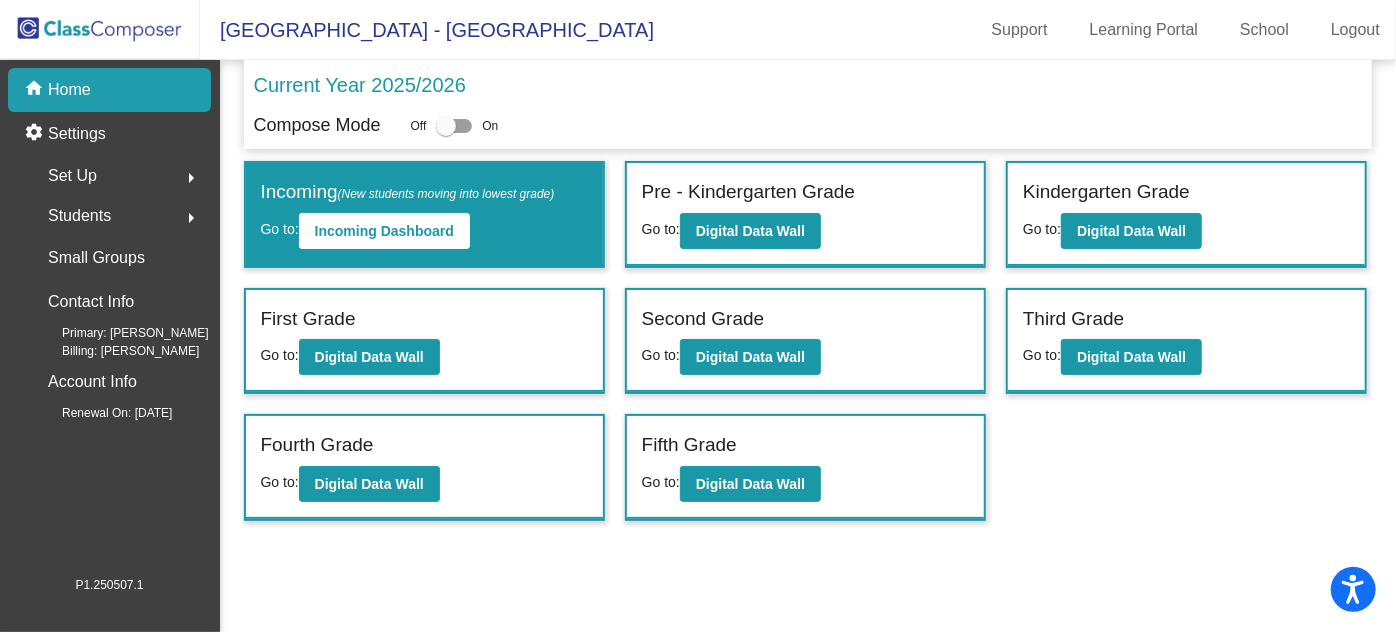 click 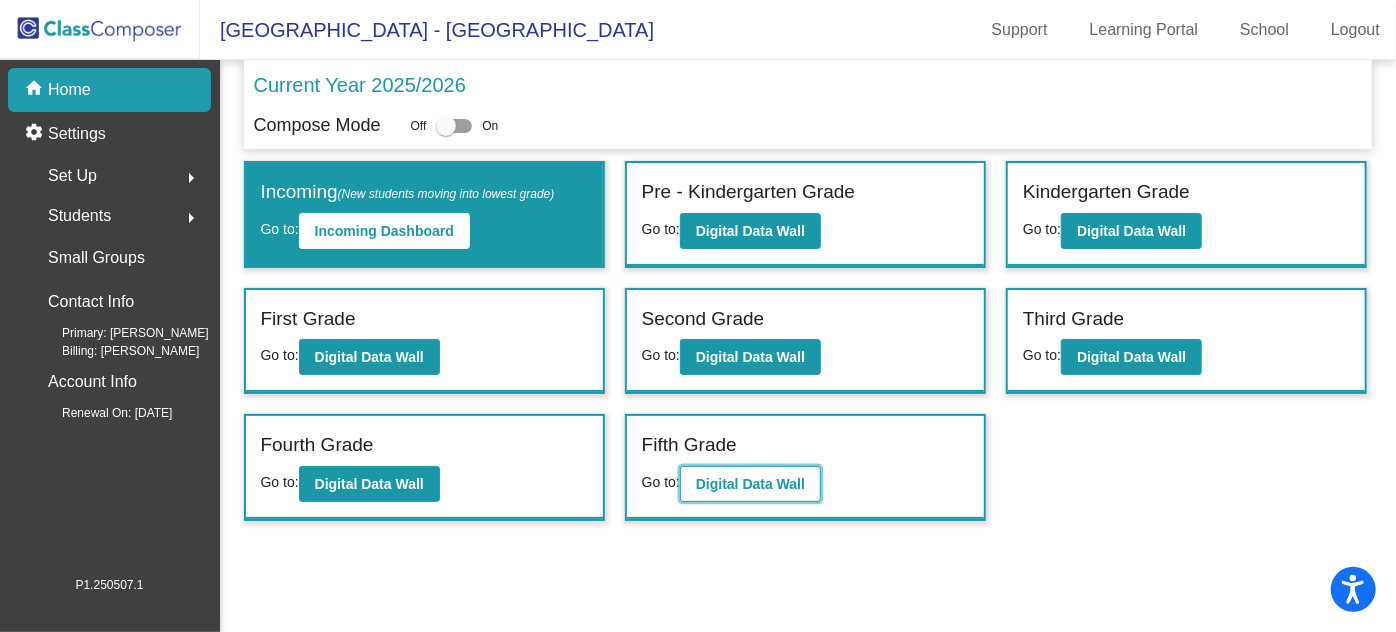 click on "Digital Data Wall" 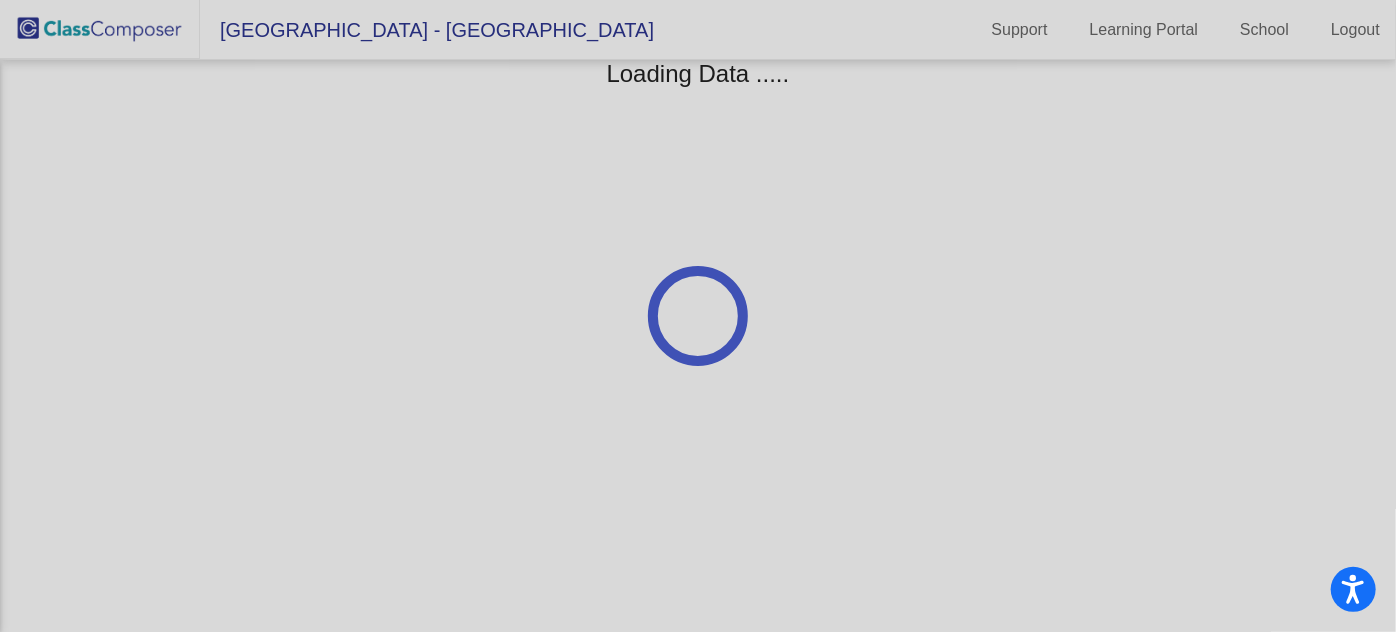 click 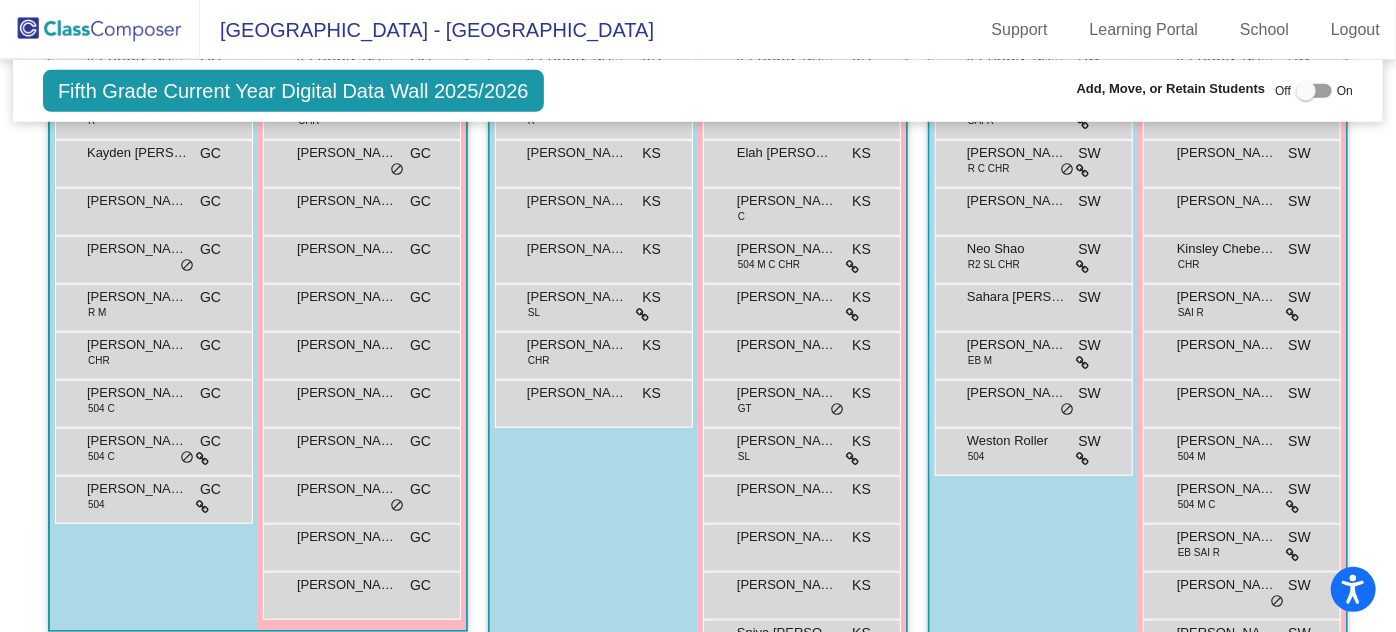 scroll, scrollTop: 818, scrollLeft: 0, axis: vertical 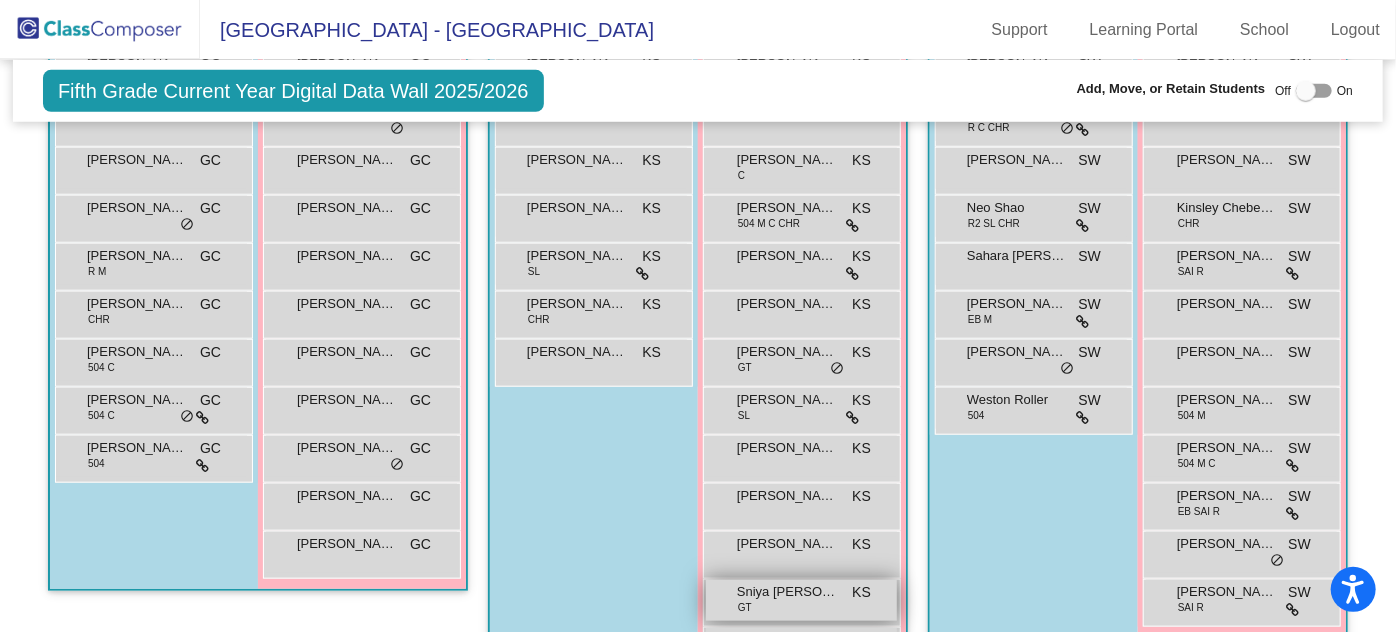 click on "GT" at bounding box center [745, 607] 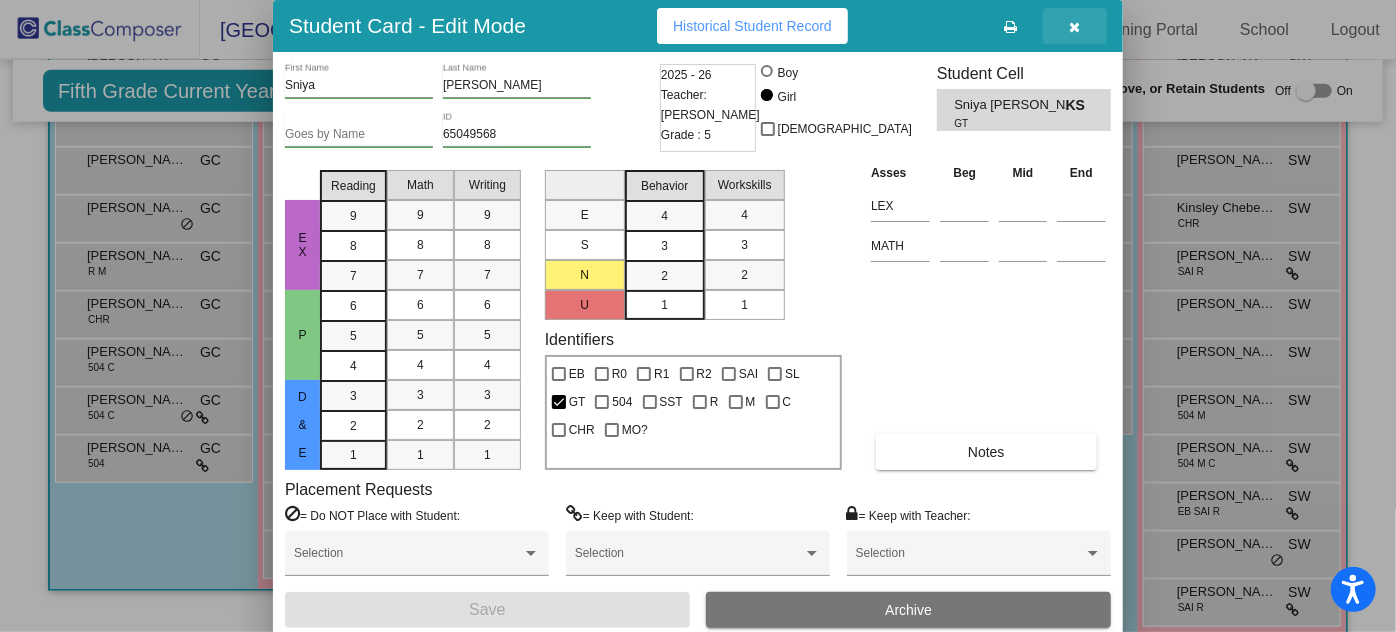 click at bounding box center (1075, 27) 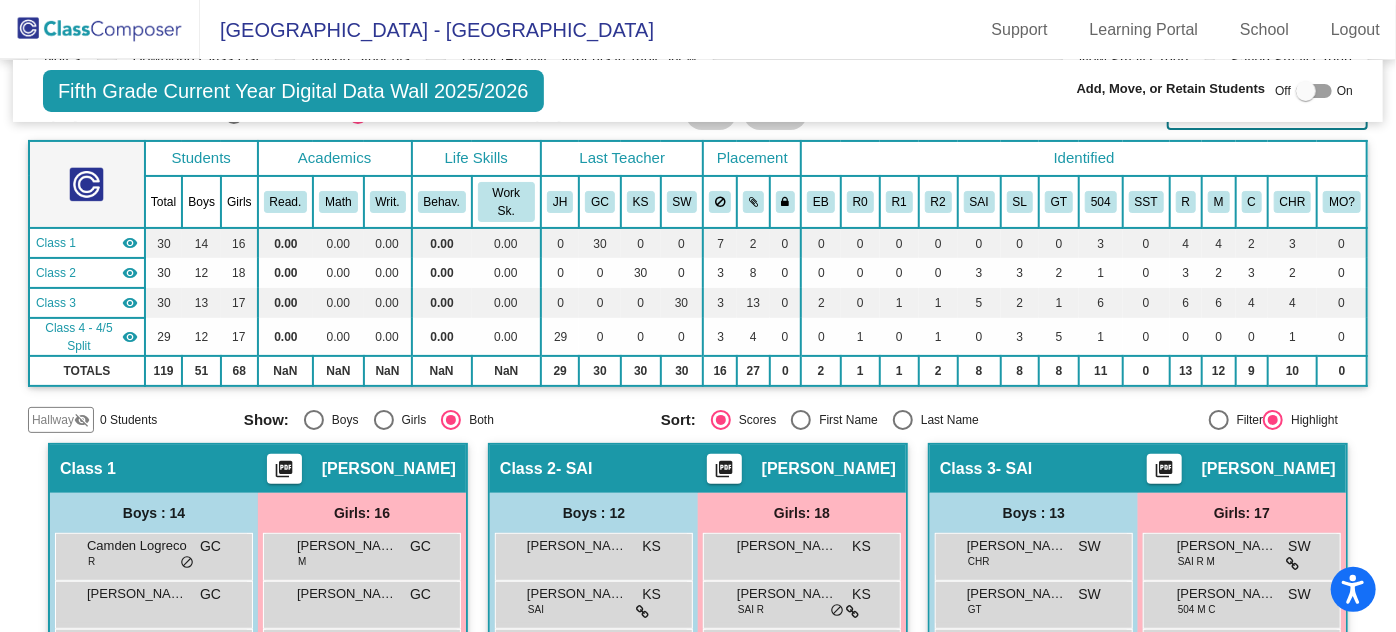 scroll, scrollTop: 0, scrollLeft: 0, axis: both 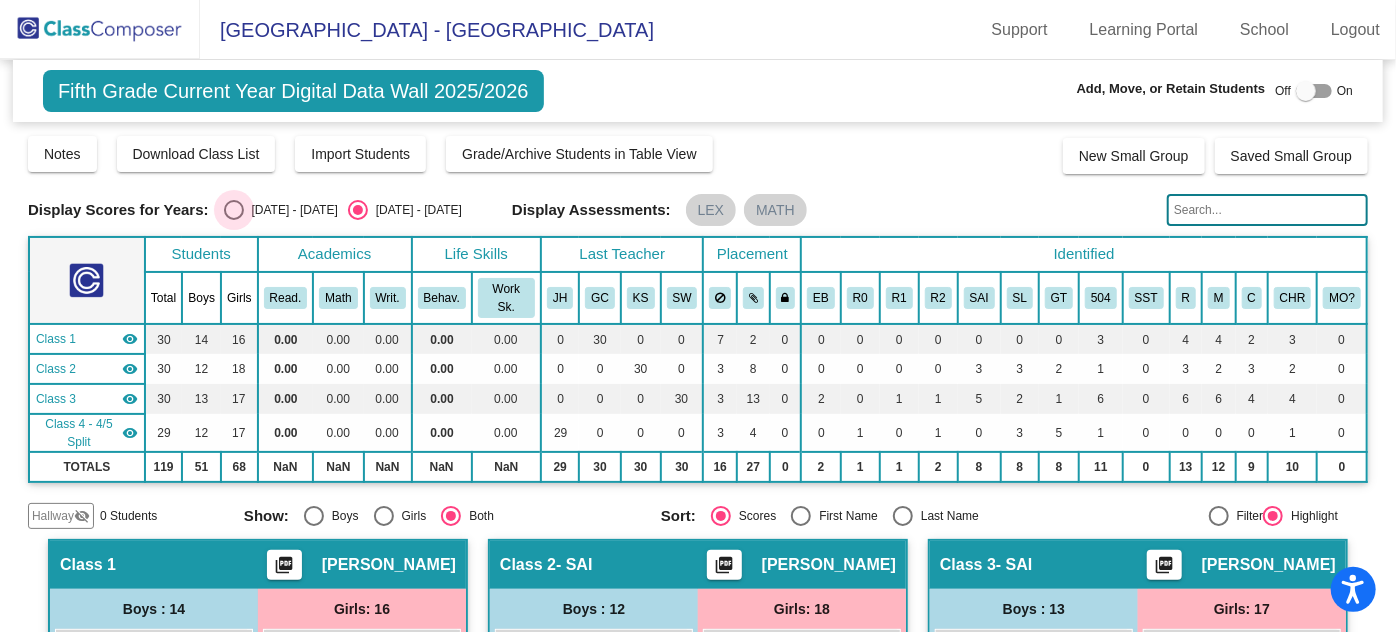 click at bounding box center [234, 210] 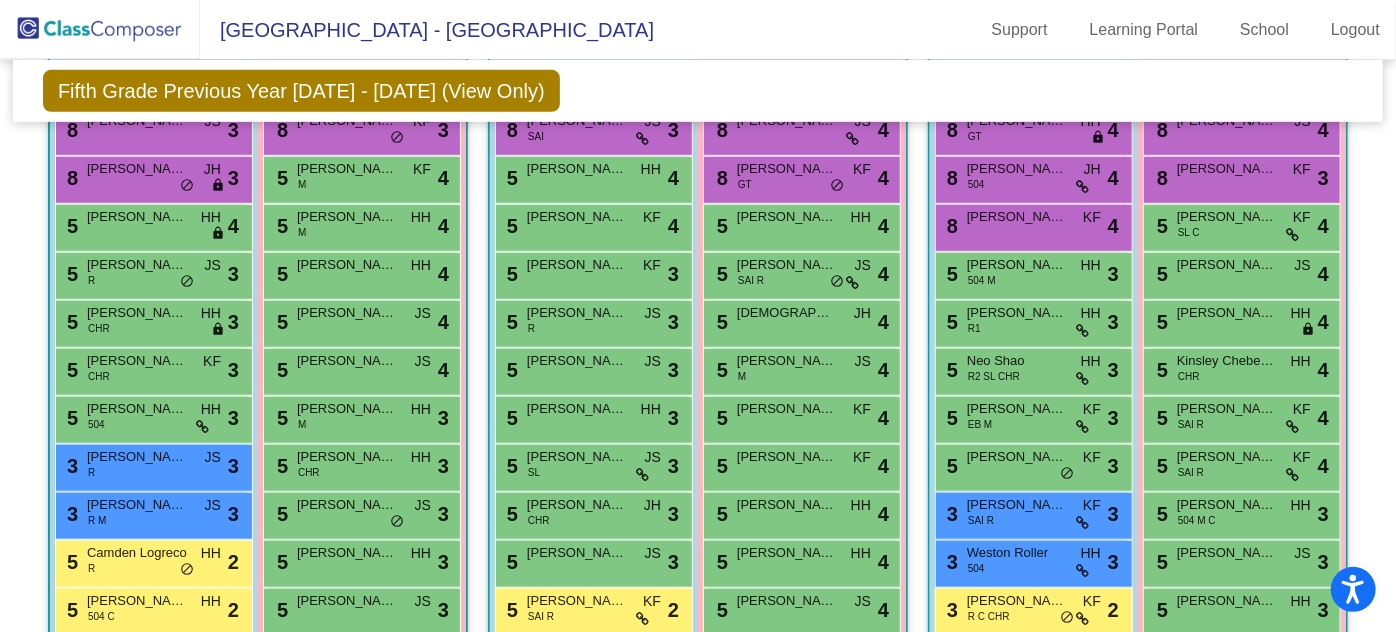 scroll, scrollTop: 636, scrollLeft: 0, axis: vertical 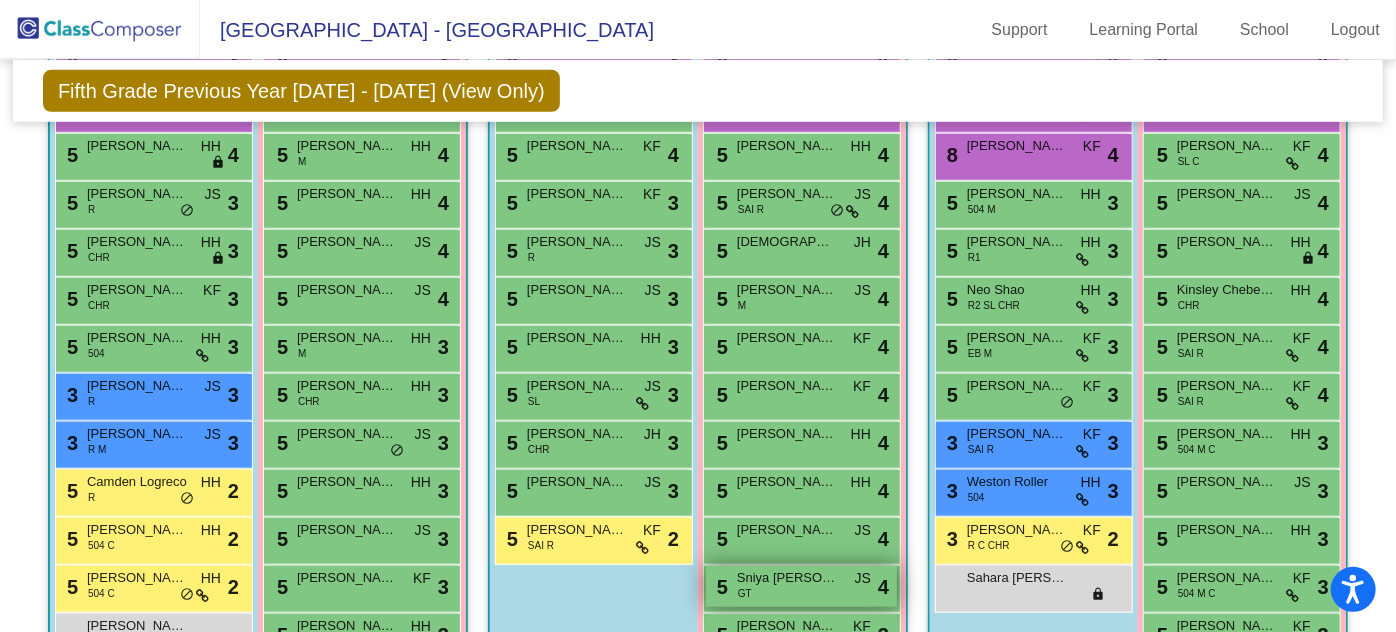 click on "GT" at bounding box center [745, 593] 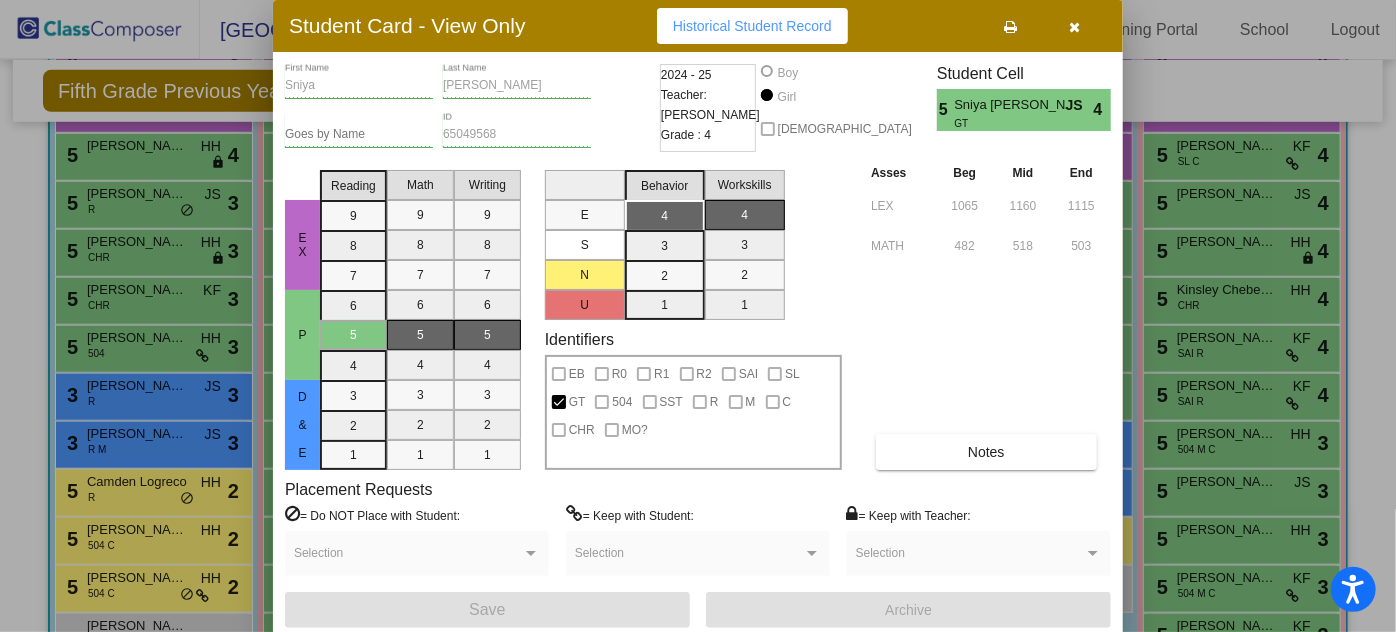 click at bounding box center (1011, 27) 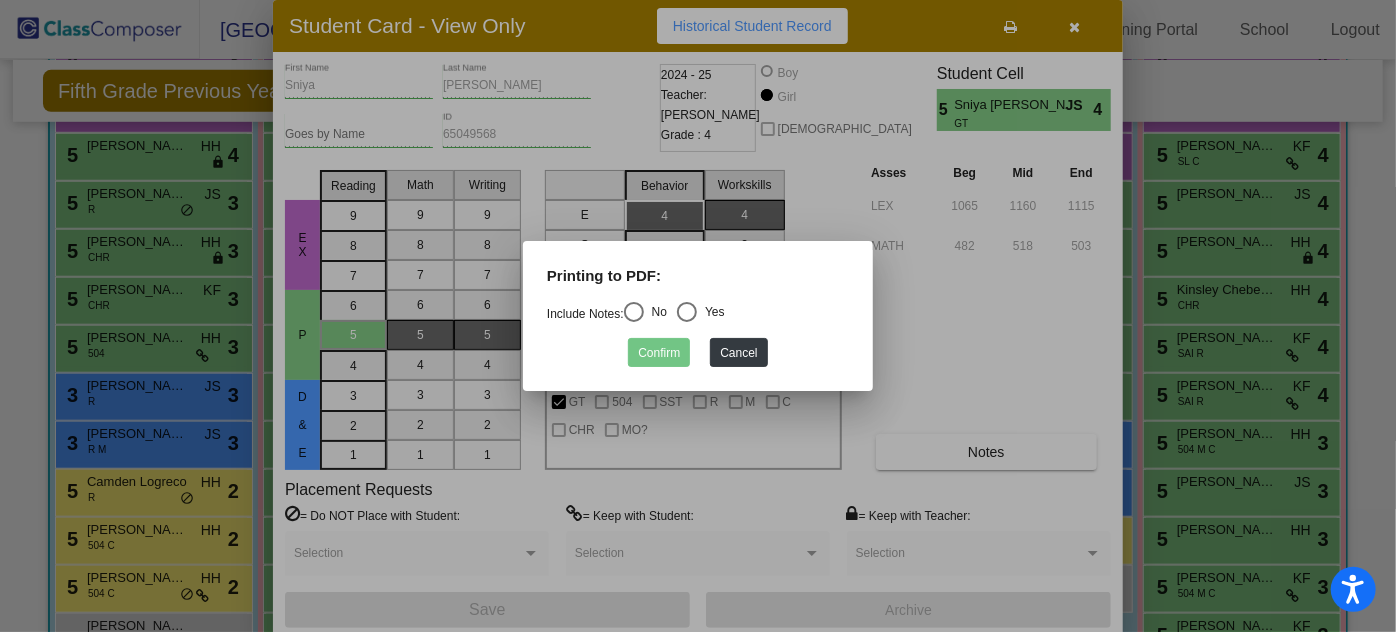 click at bounding box center (634, 312) 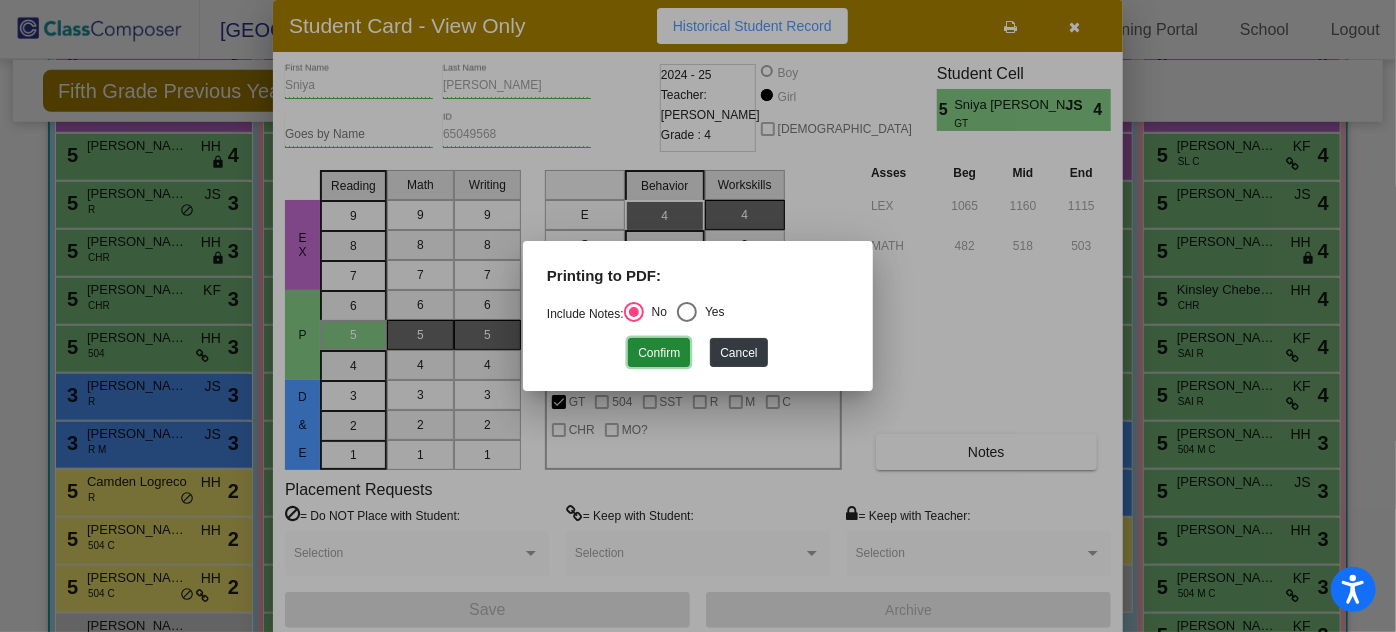click on "Confirm" at bounding box center (659, 352) 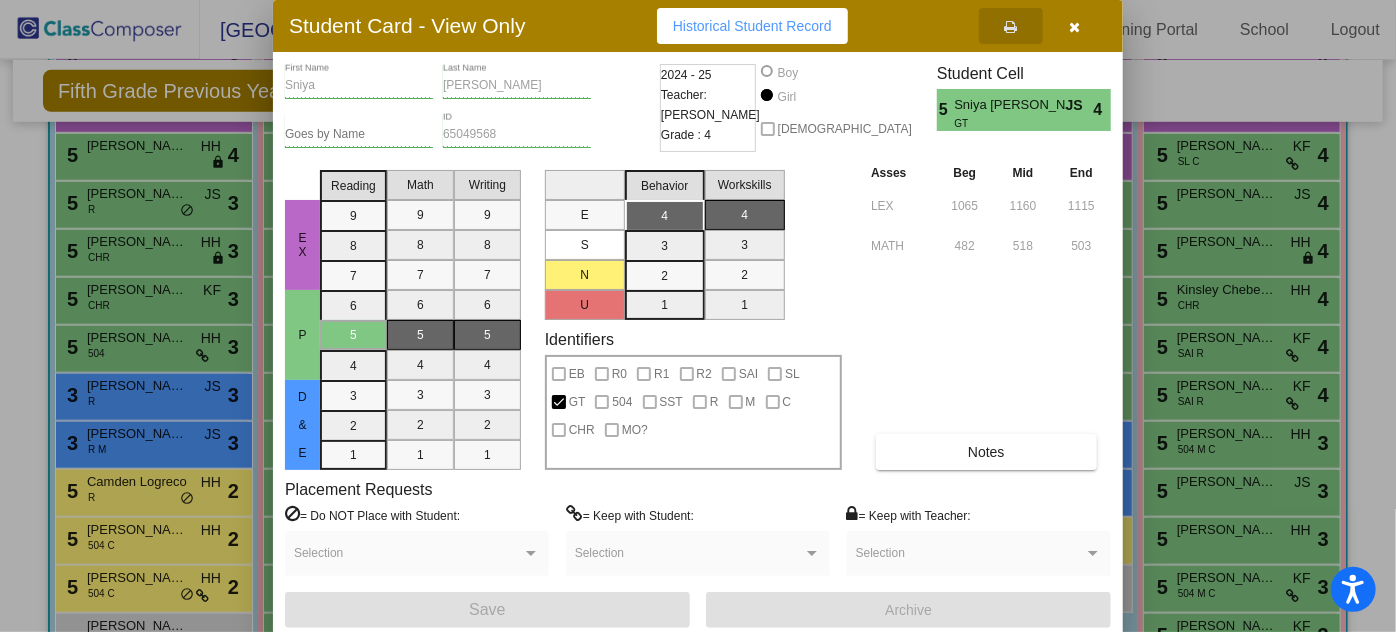 click at bounding box center [1075, 26] 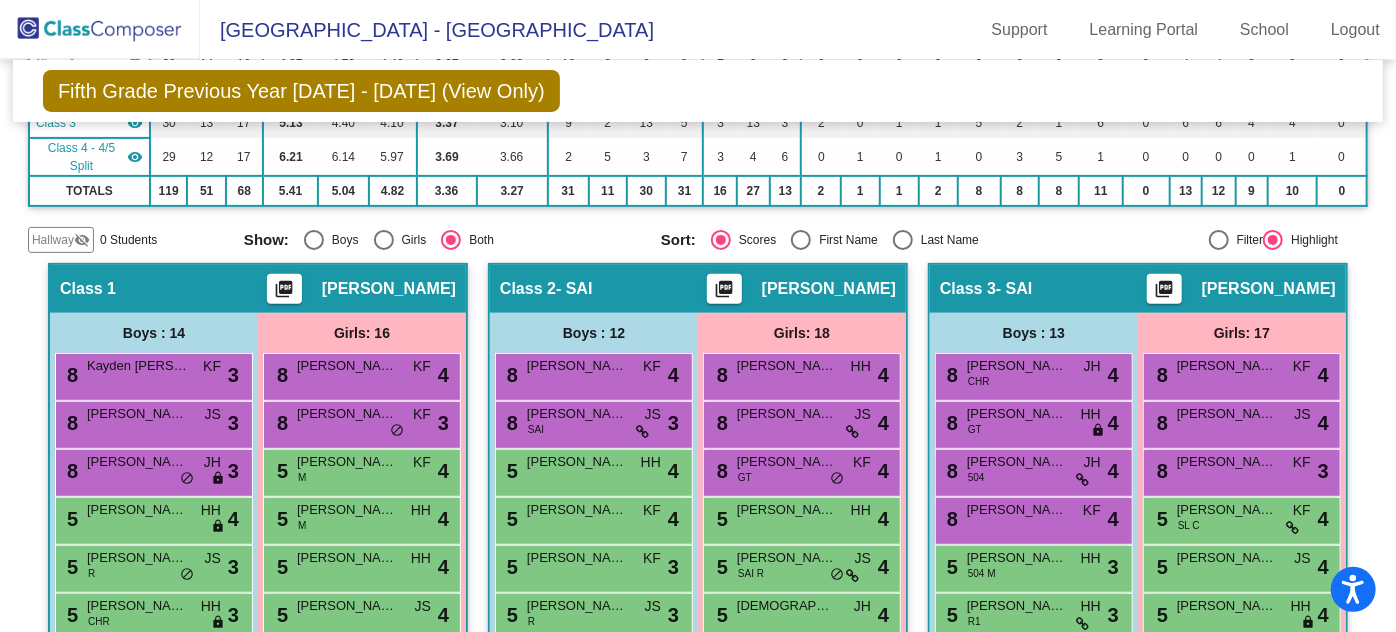 scroll, scrollTop: 0, scrollLeft: 0, axis: both 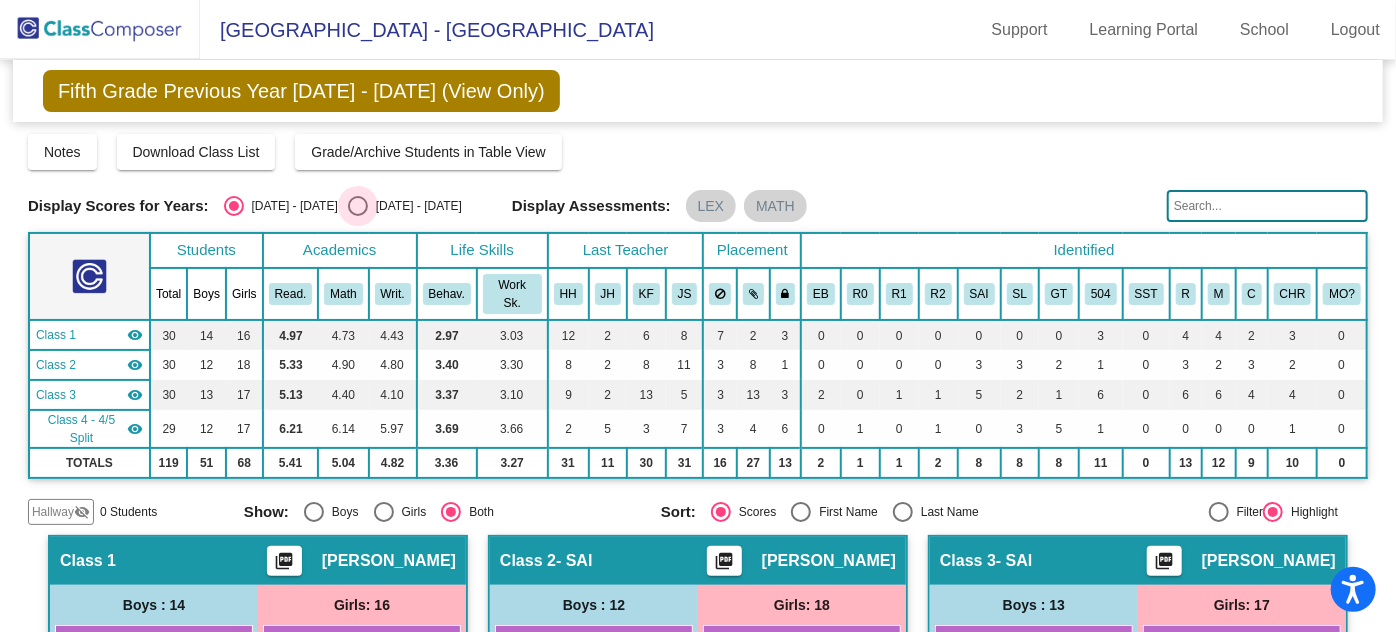 click at bounding box center [358, 206] 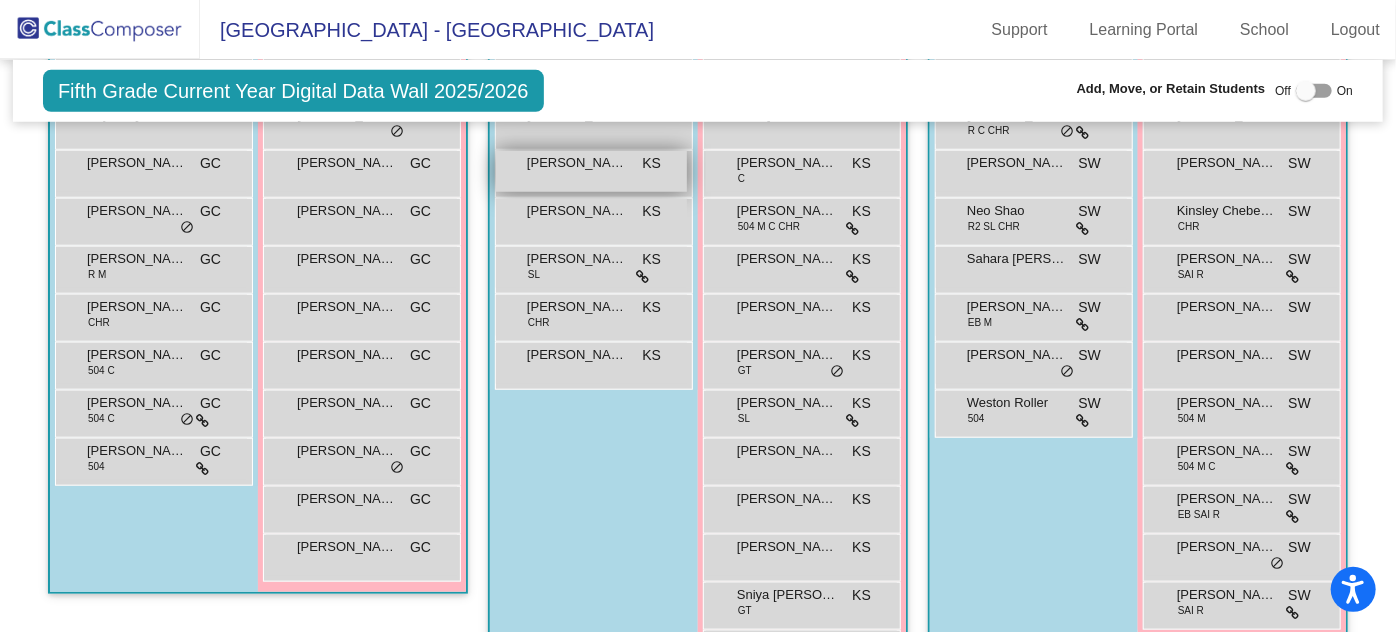 scroll, scrollTop: 818, scrollLeft: 0, axis: vertical 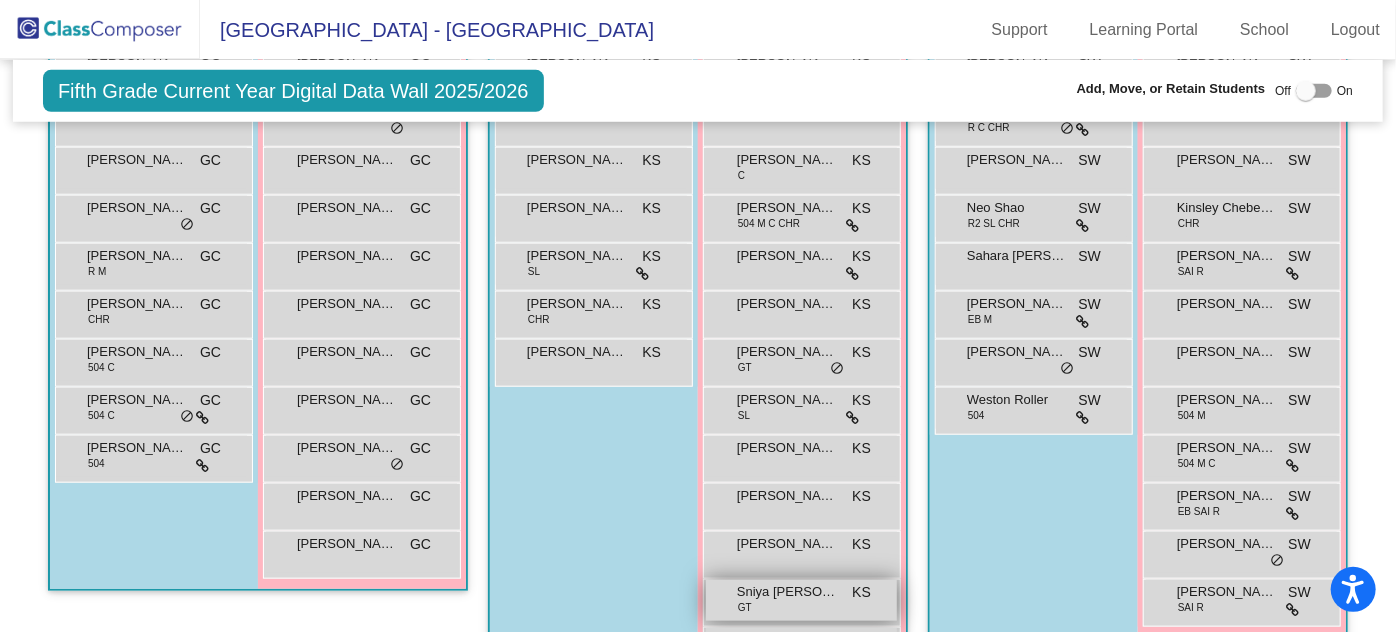 click on "Sniya [PERSON_NAME] KS lock do_not_disturb_alt" at bounding box center [801, 600] 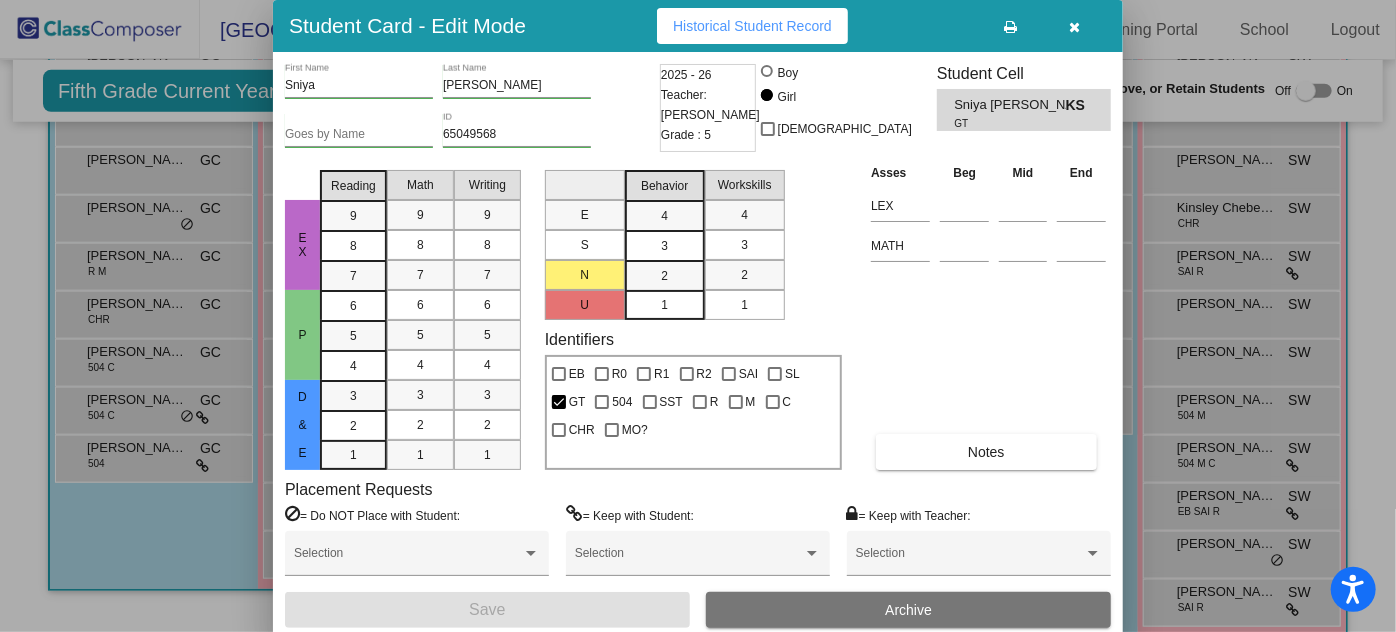 click on "Archive" at bounding box center [908, 610] 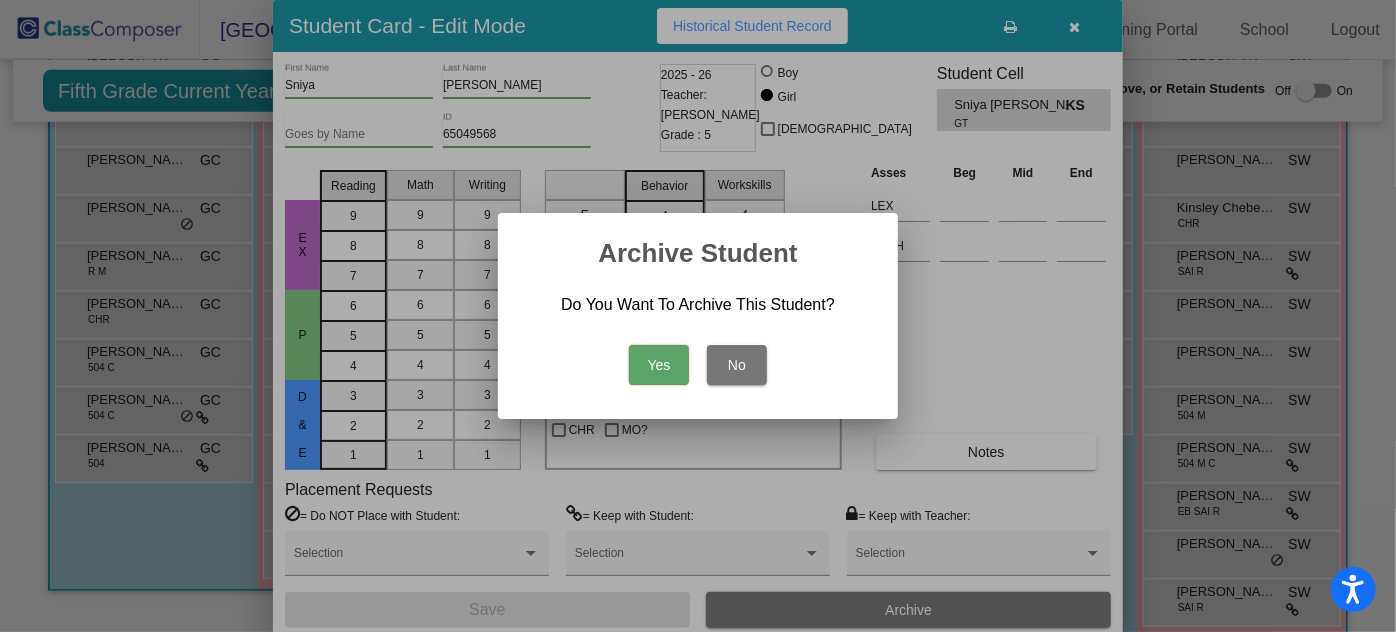 click on "Yes" at bounding box center (659, 365) 